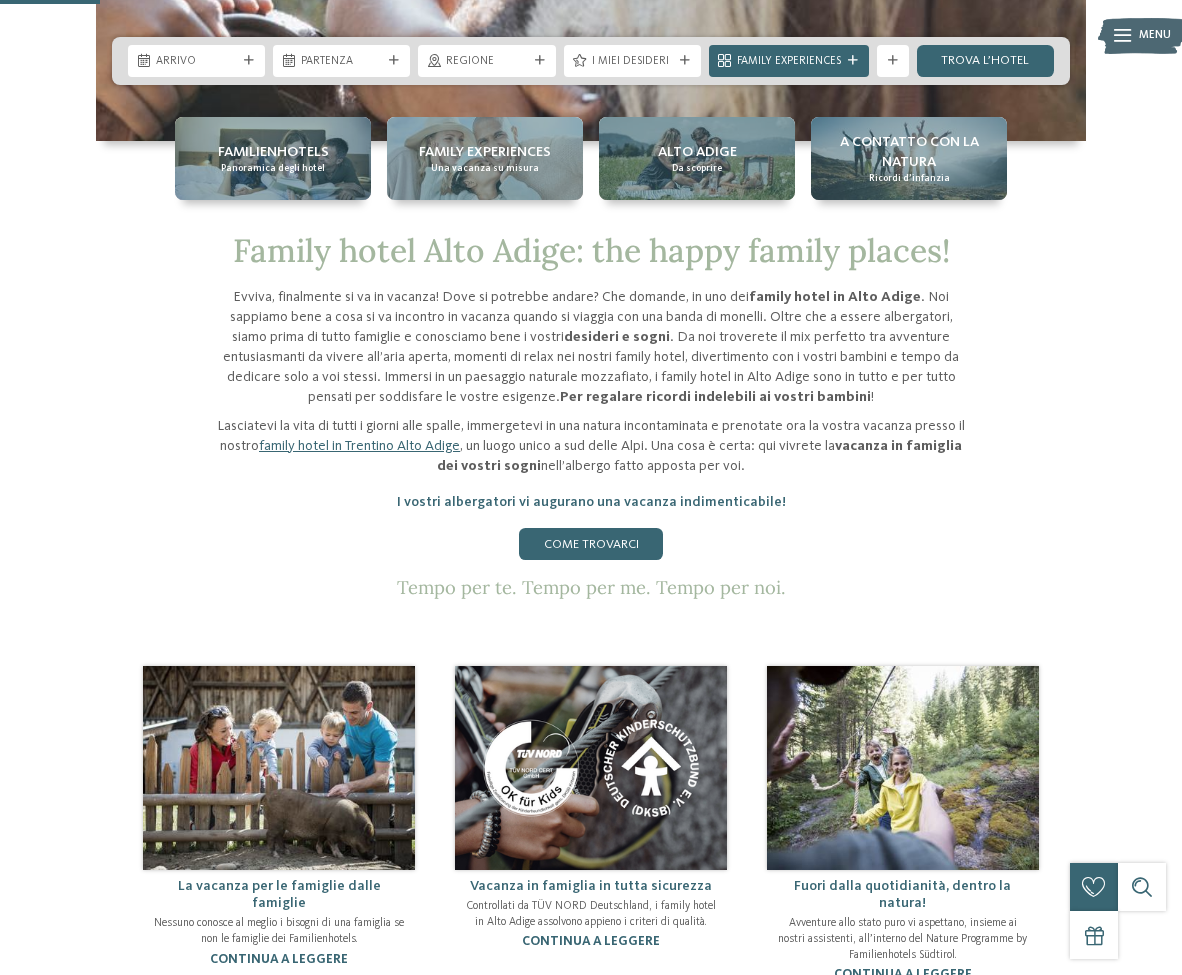 scroll, scrollTop: 0, scrollLeft: 0, axis: both 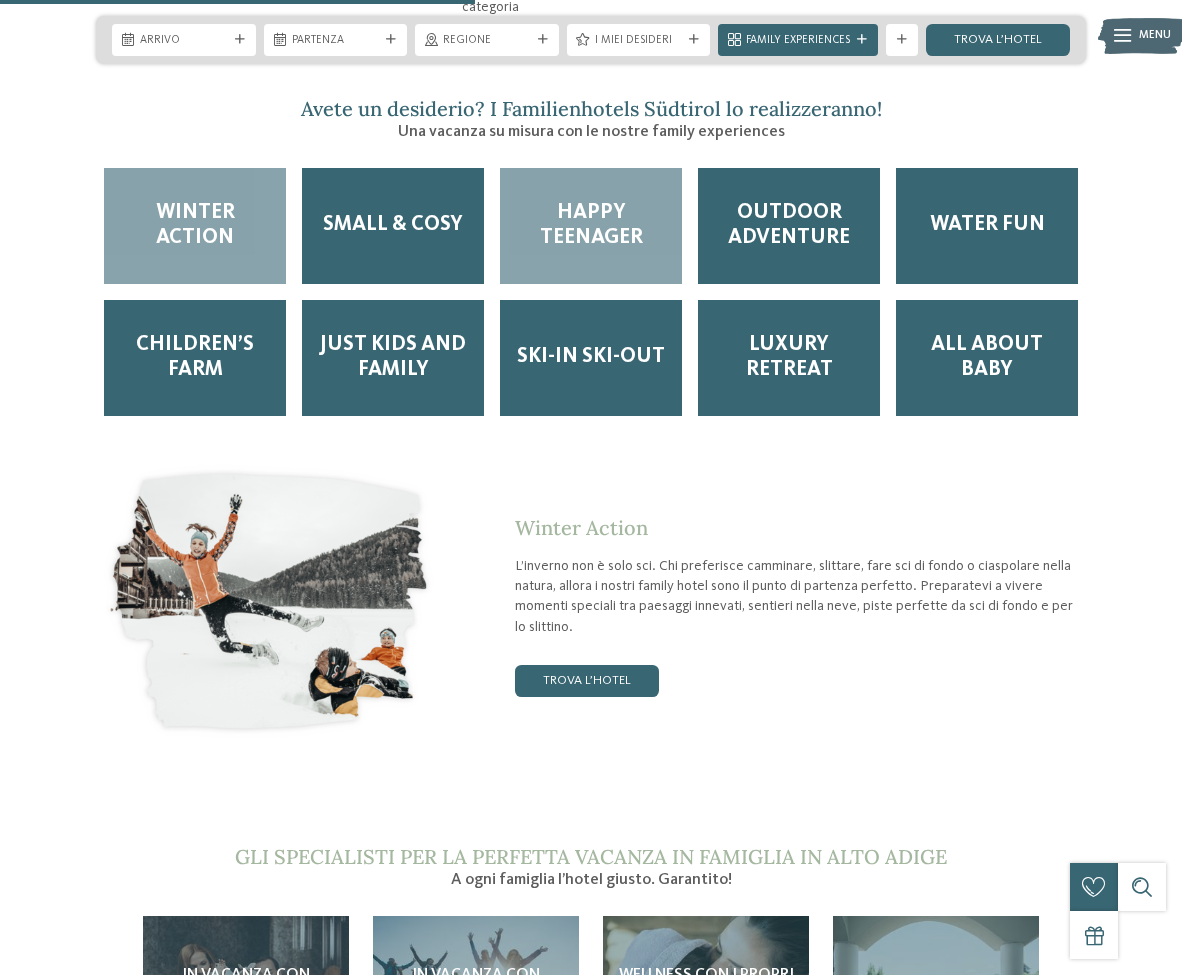 click on "Happy teenager" at bounding box center (591, 226) 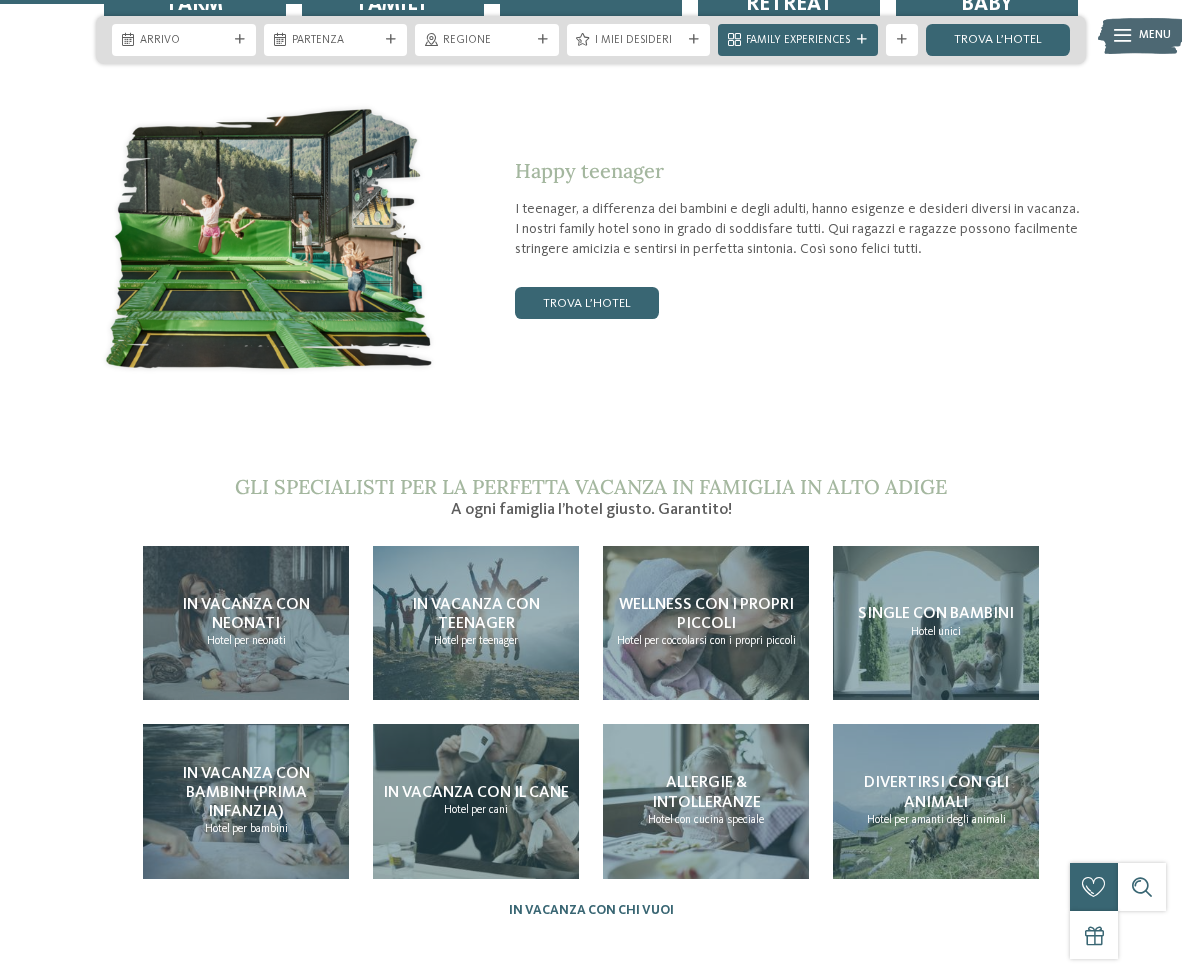 scroll, scrollTop: 3300, scrollLeft: 0, axis: vertical 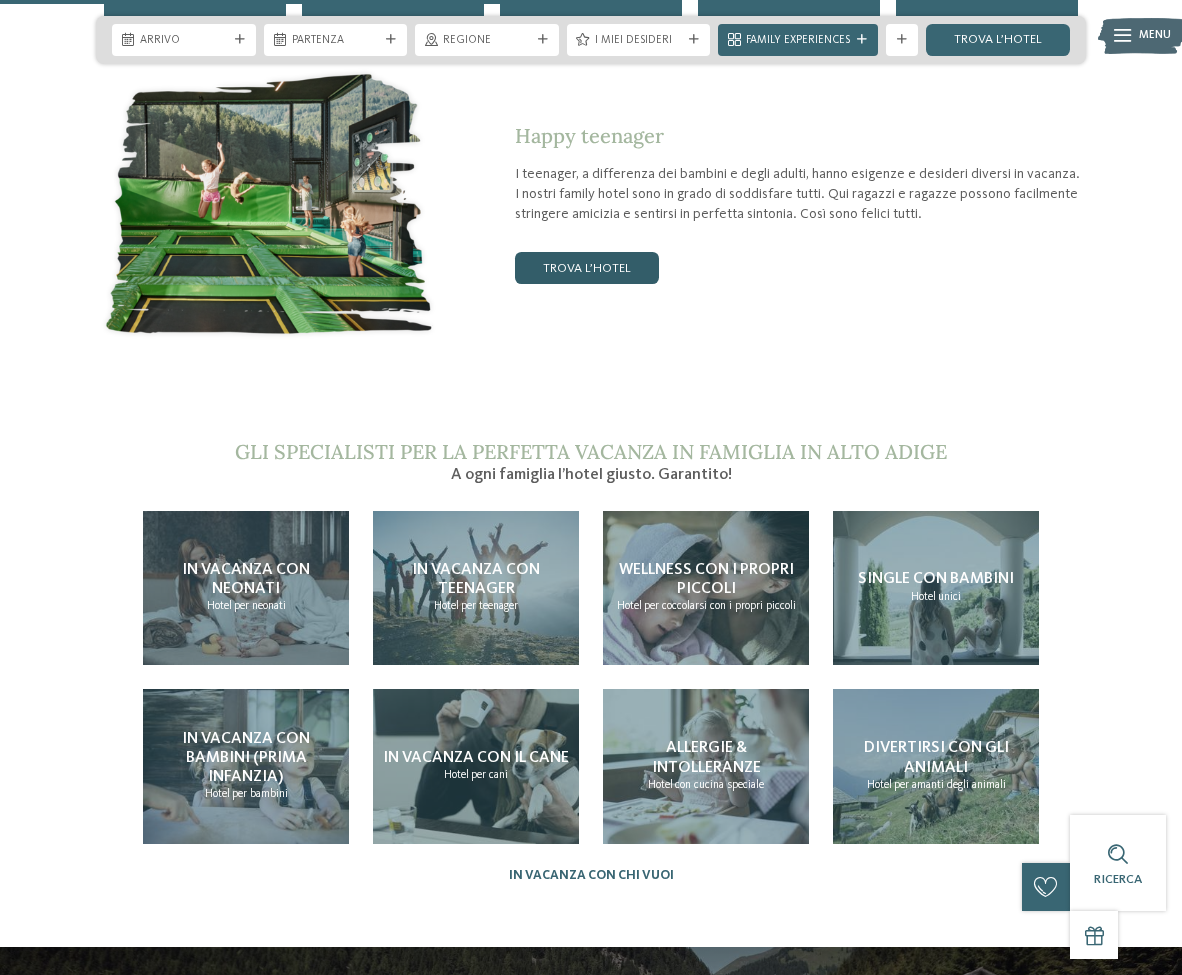 click on "trova l’hotel" at bounding box center (587, 268) 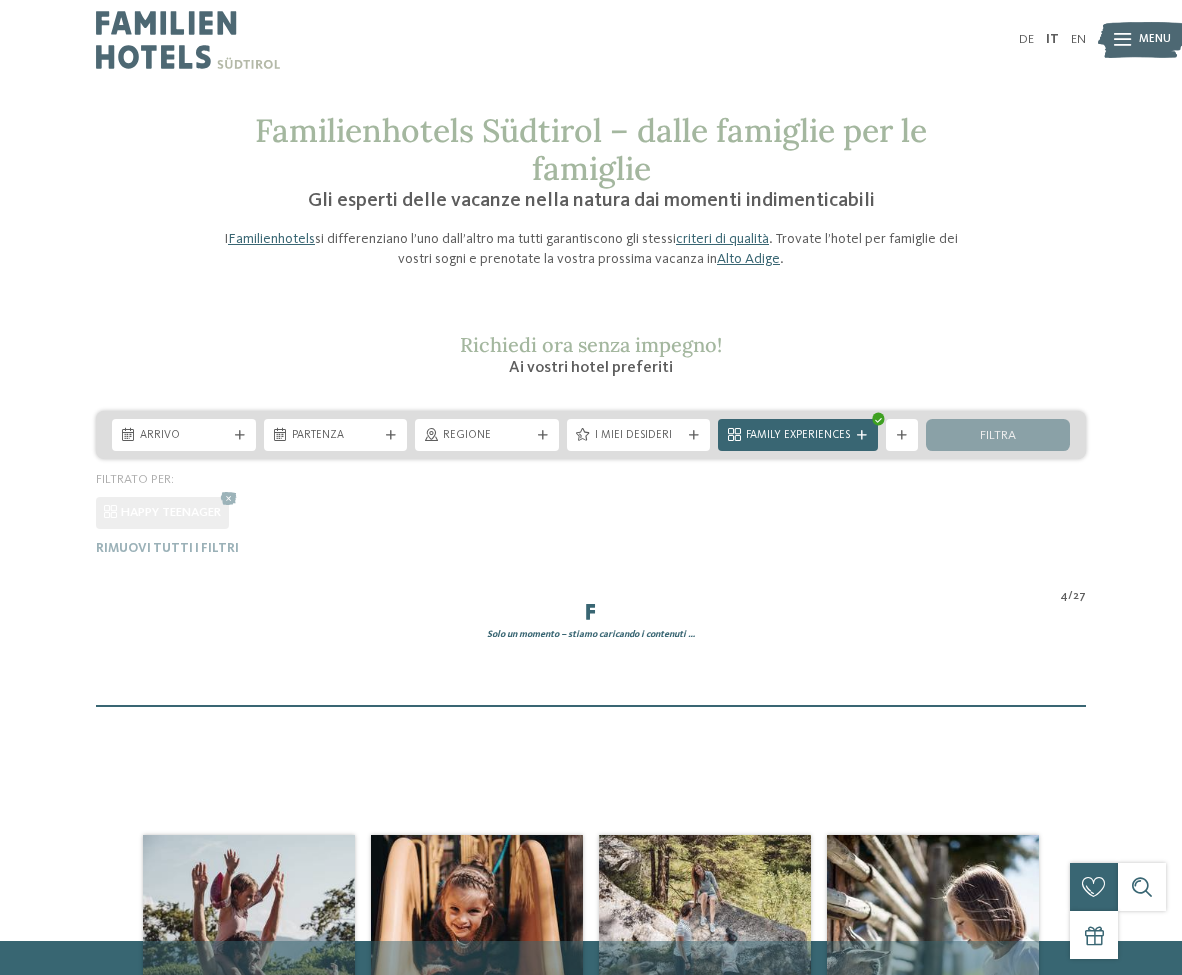 scroll, scrollTop: 0, scrollLeft: 0, axis: both 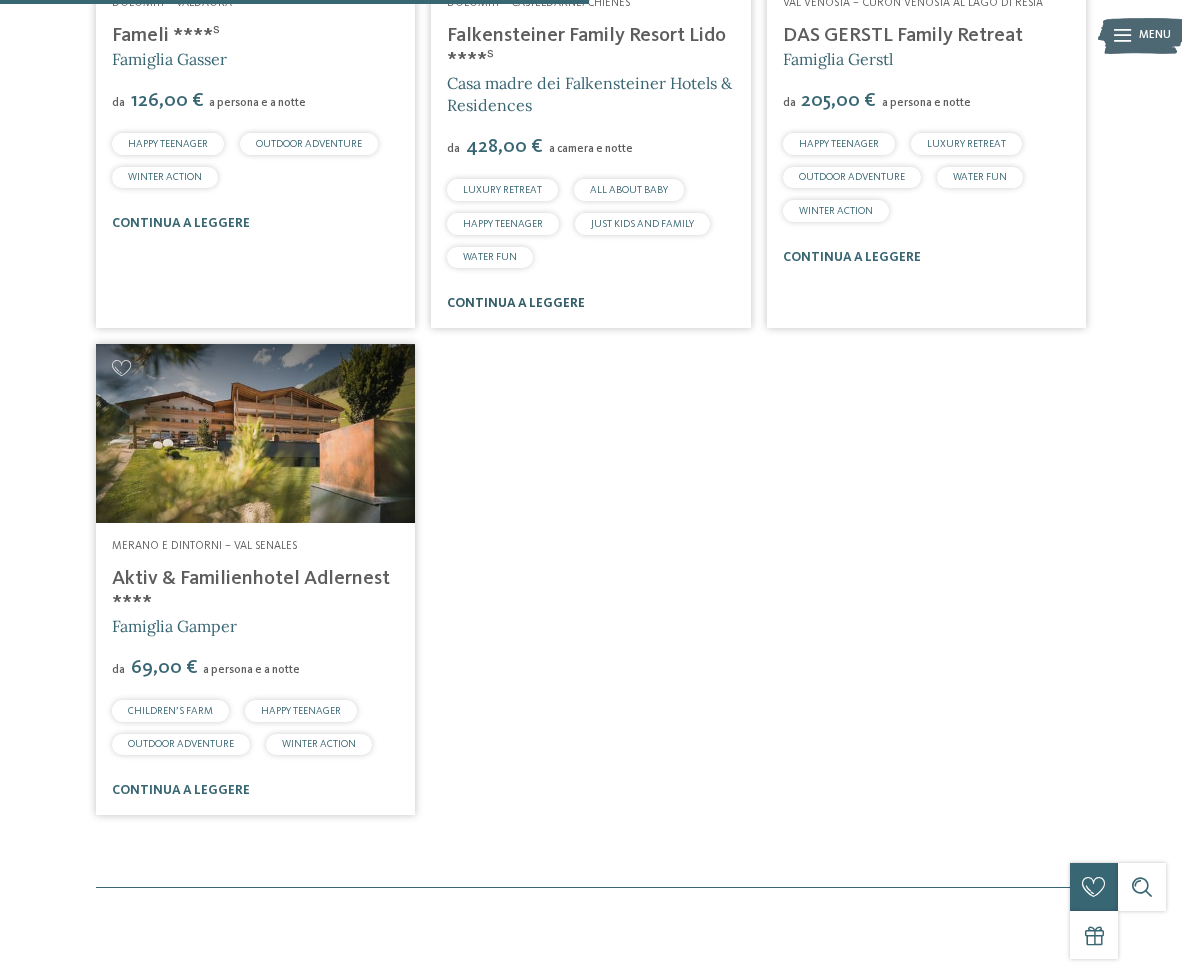 click on "continua a leggere" at bounding box center (516, 303) 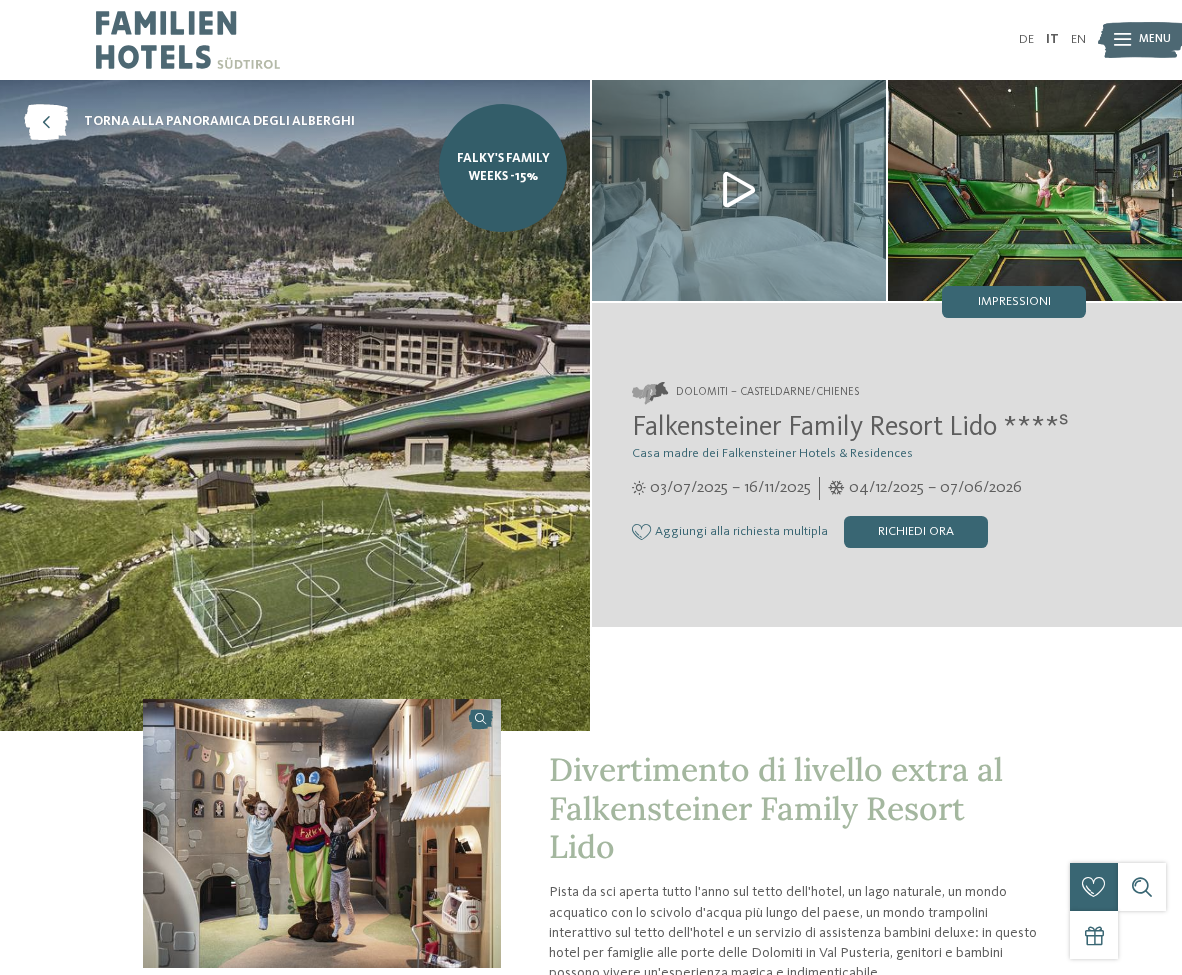 scroll, scrollTop: 0, scrollLeft: 0, axis: both 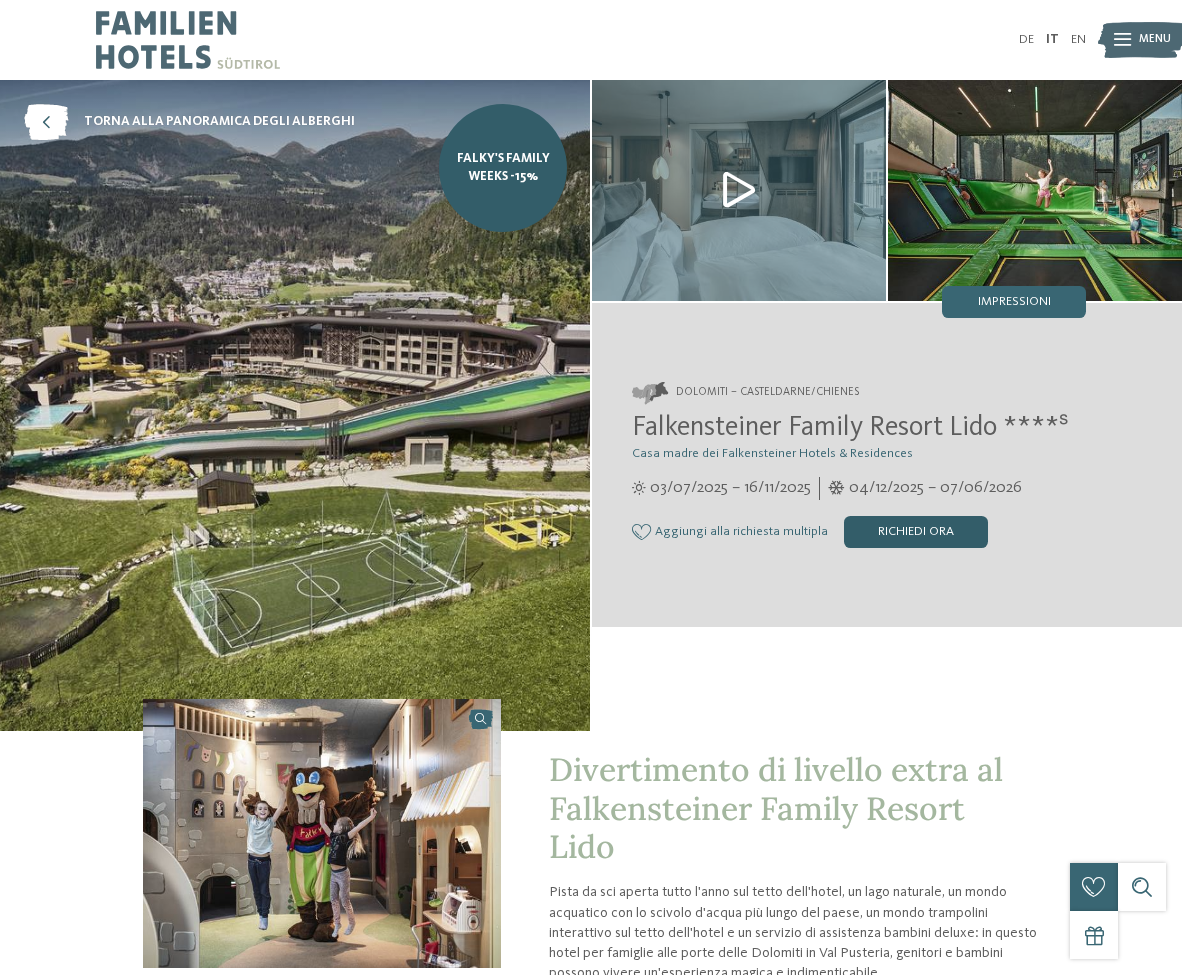 click on "Richiedi ora" at bounding box center [916, 532] 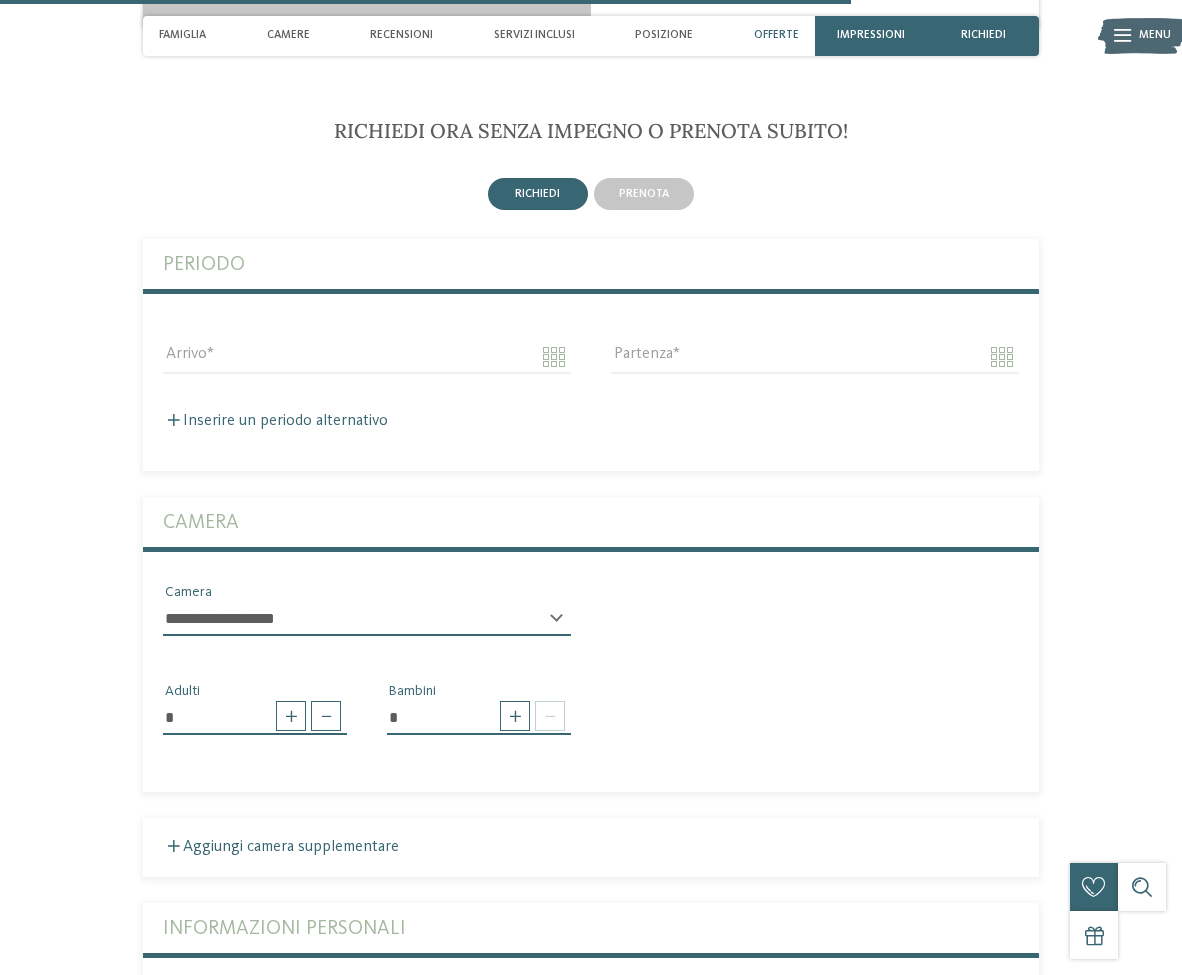 scroll, scrollTop: 3960, scrollLeft: 0, axis: vertical 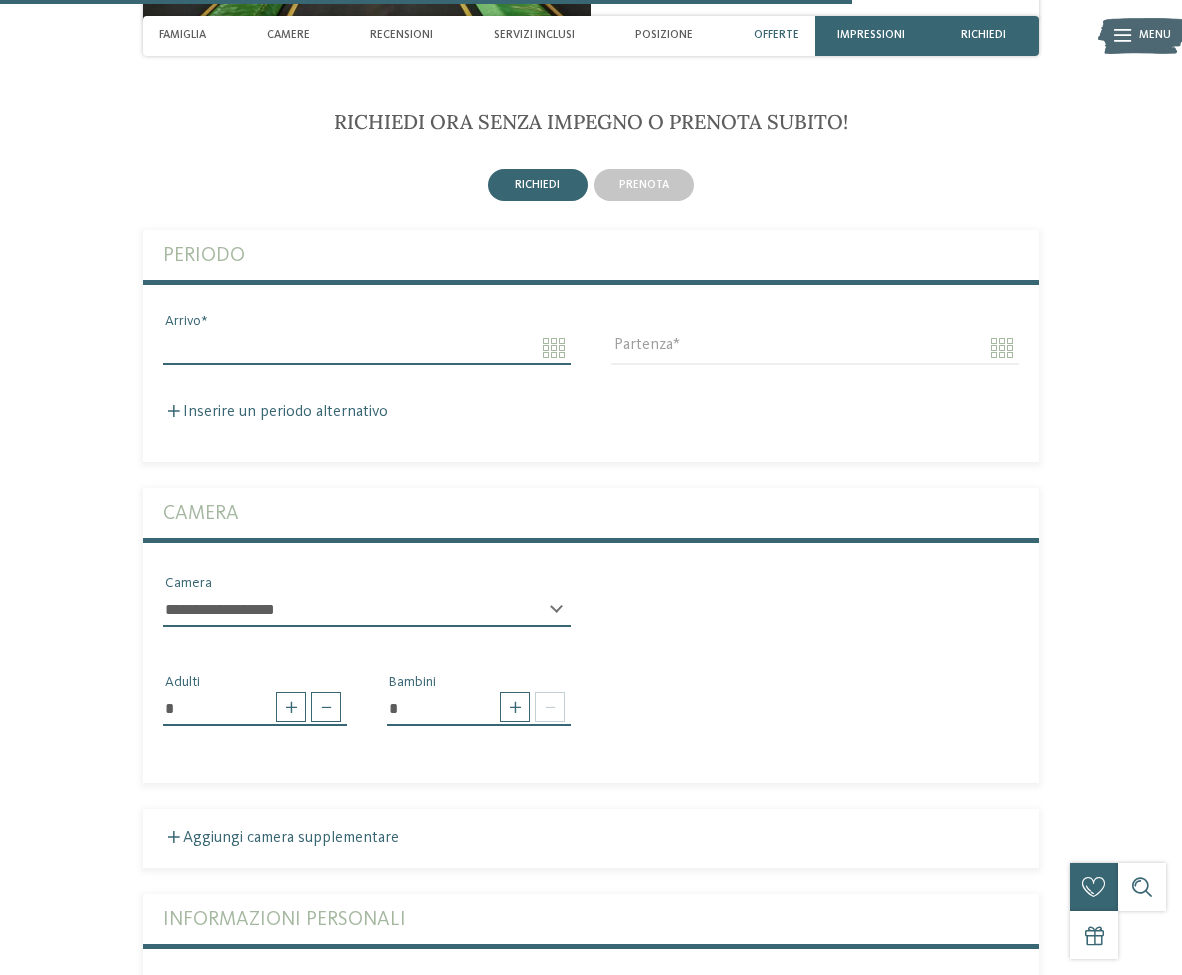 click on "Arrivo" at bounding box center [367, 348] 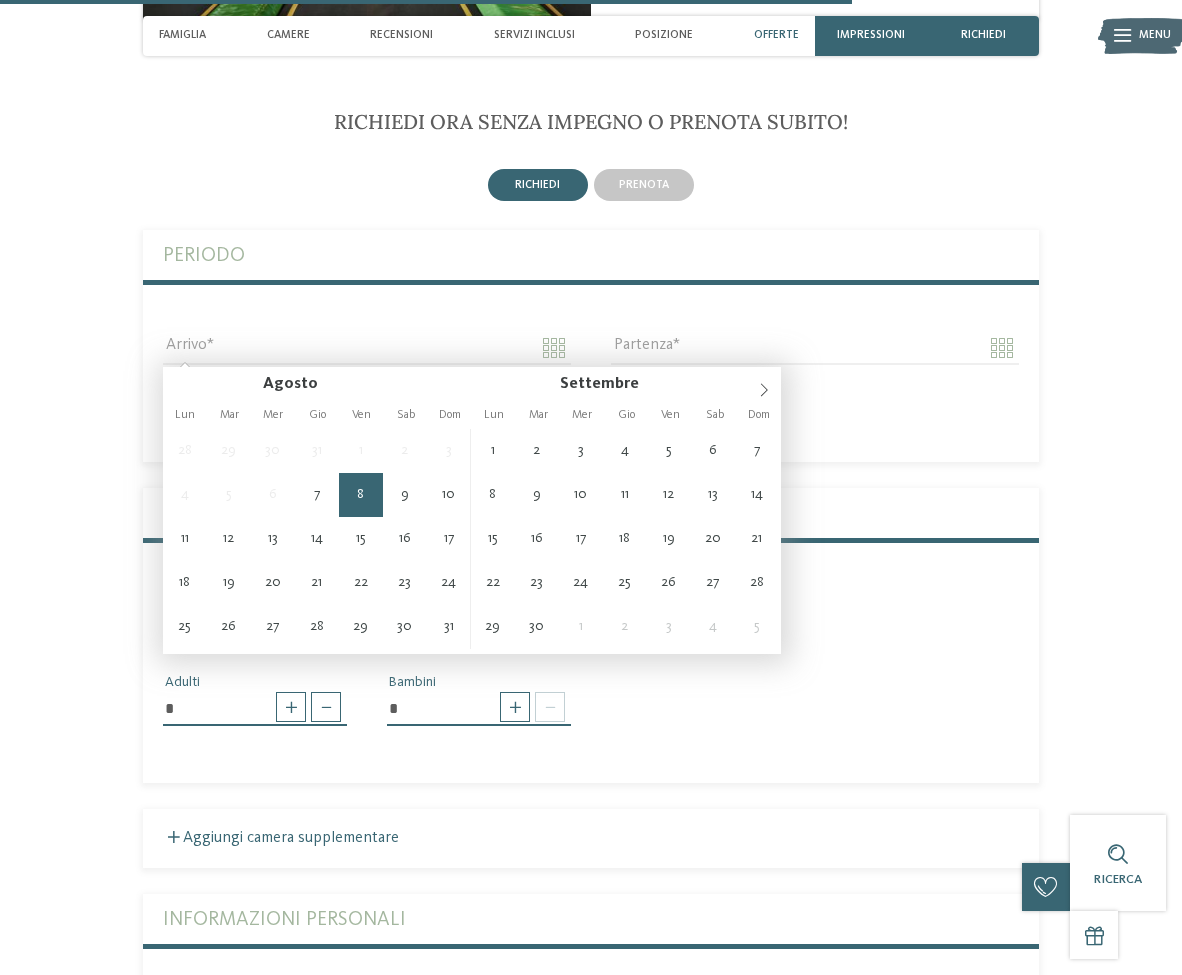 type on "**********" 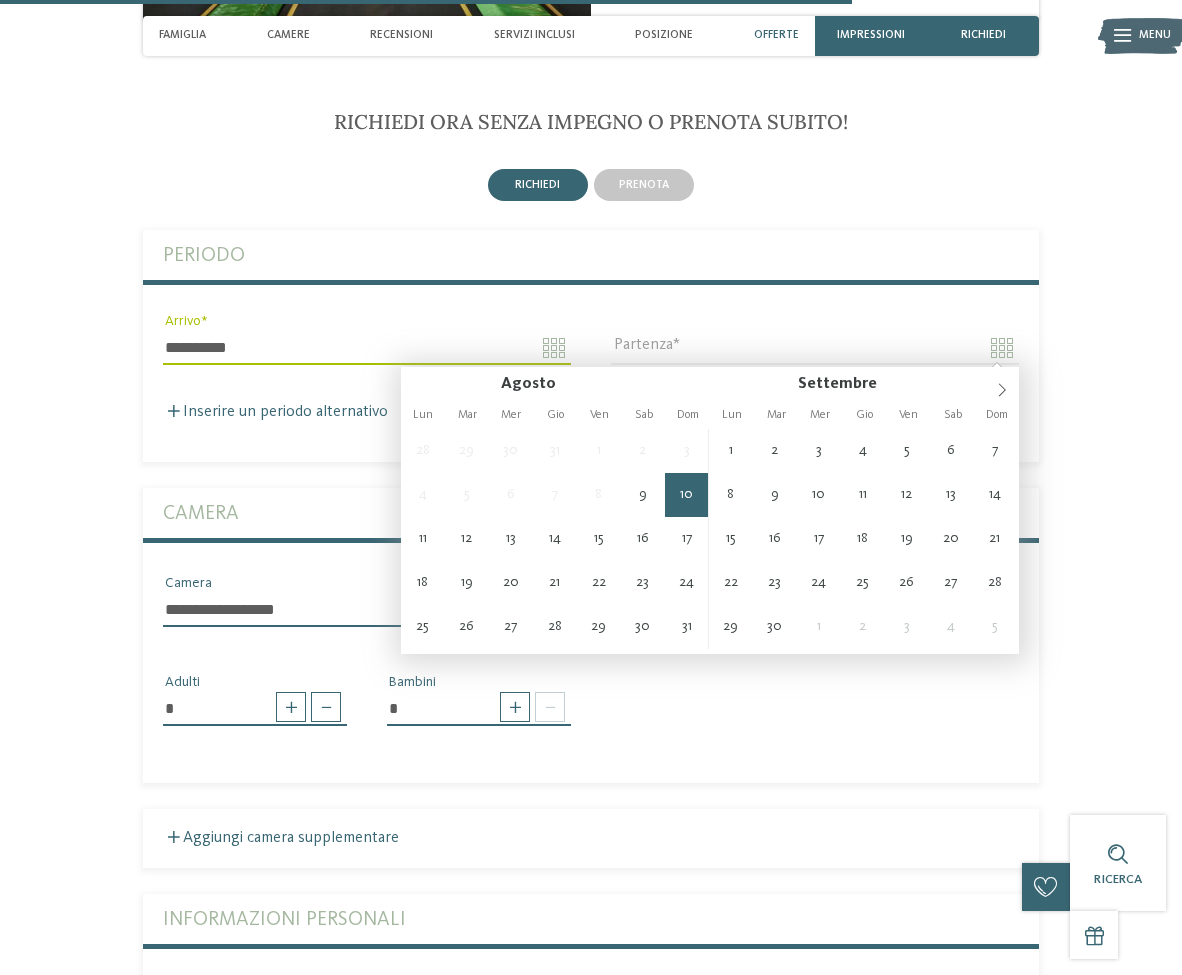type on "**********" 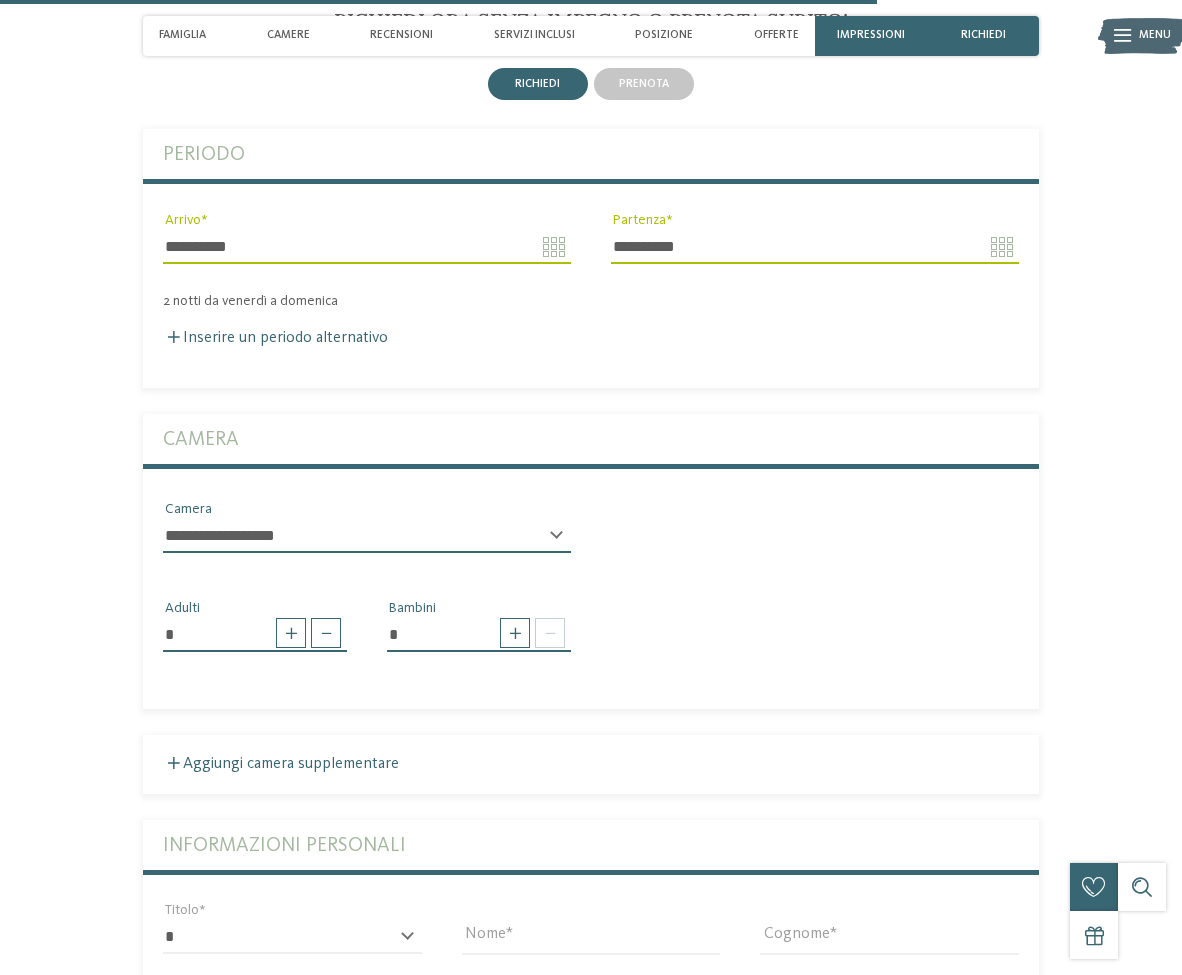 scroll, scrollTop: 4160, scrollLeft: 0, axis: vertical 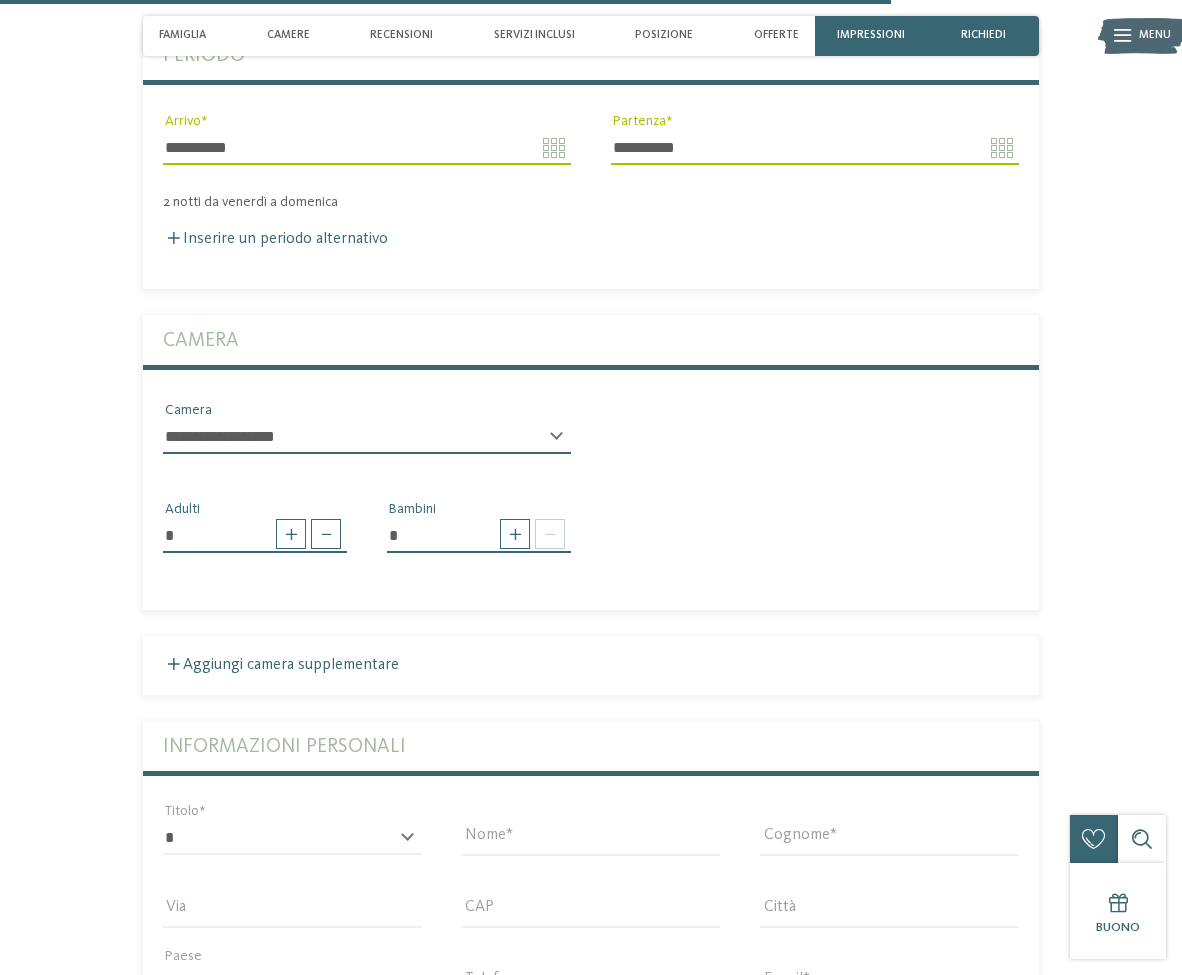 click on "**********" at bounding box center [367, 437] 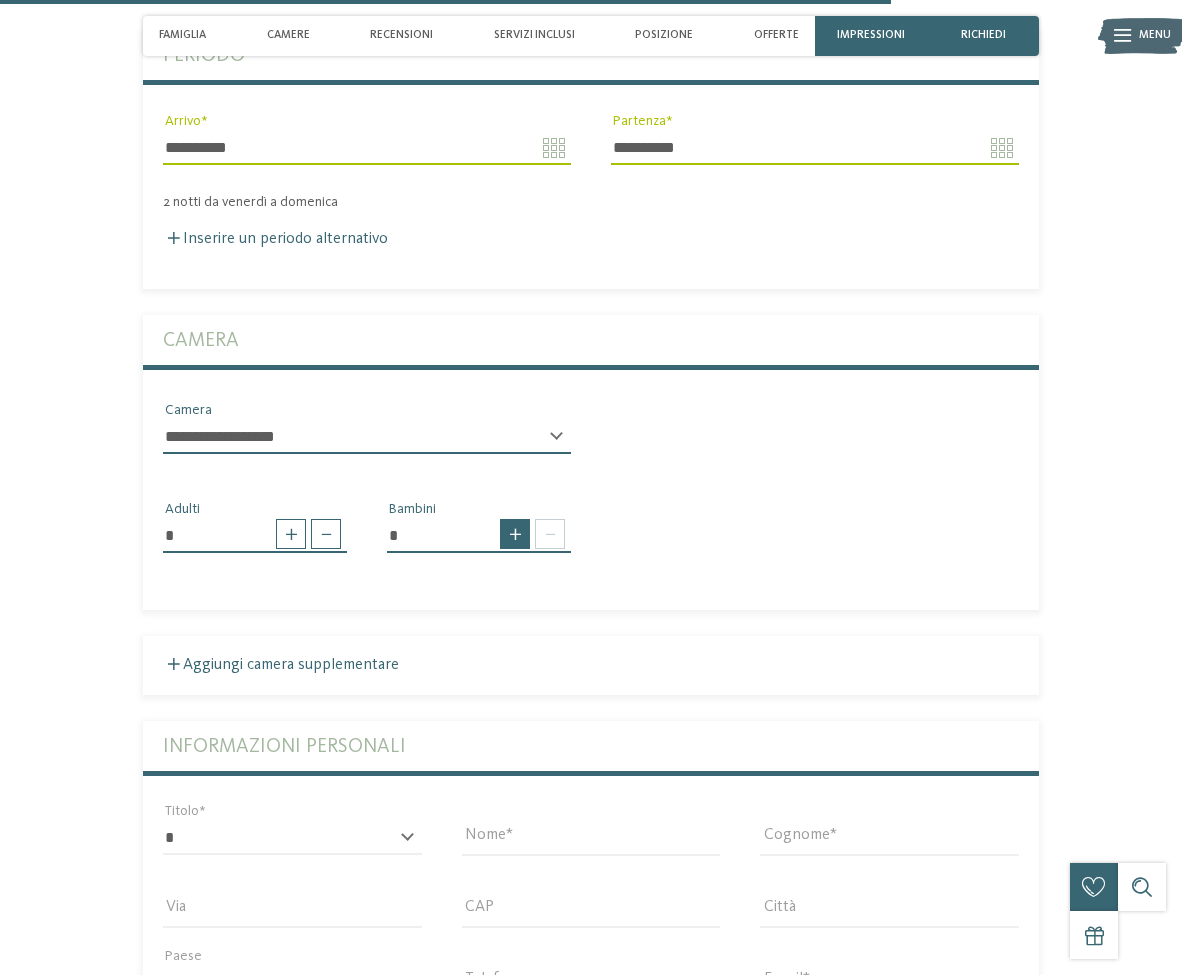 click at bounding box center (515, 534) 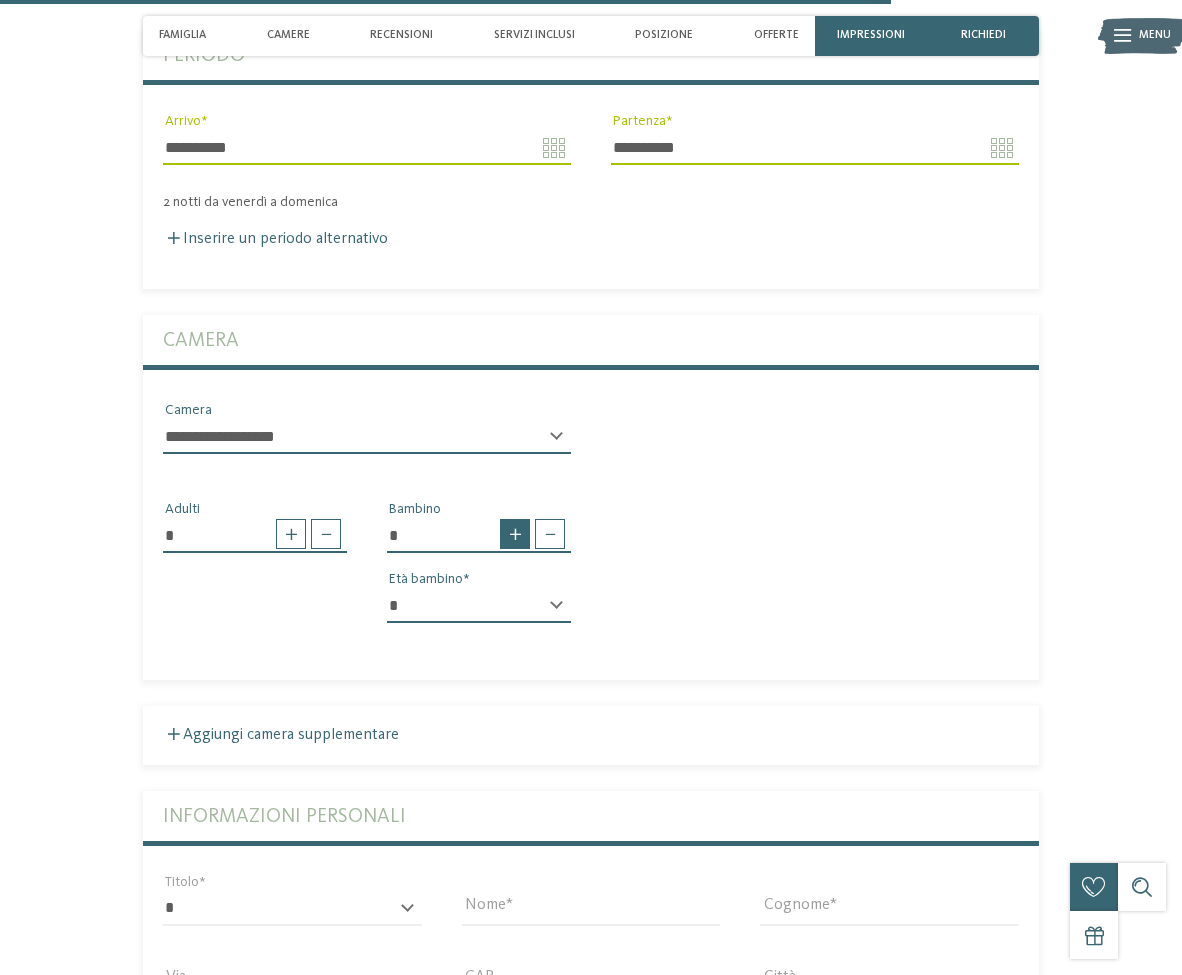 click at bounding box center (515, 534) 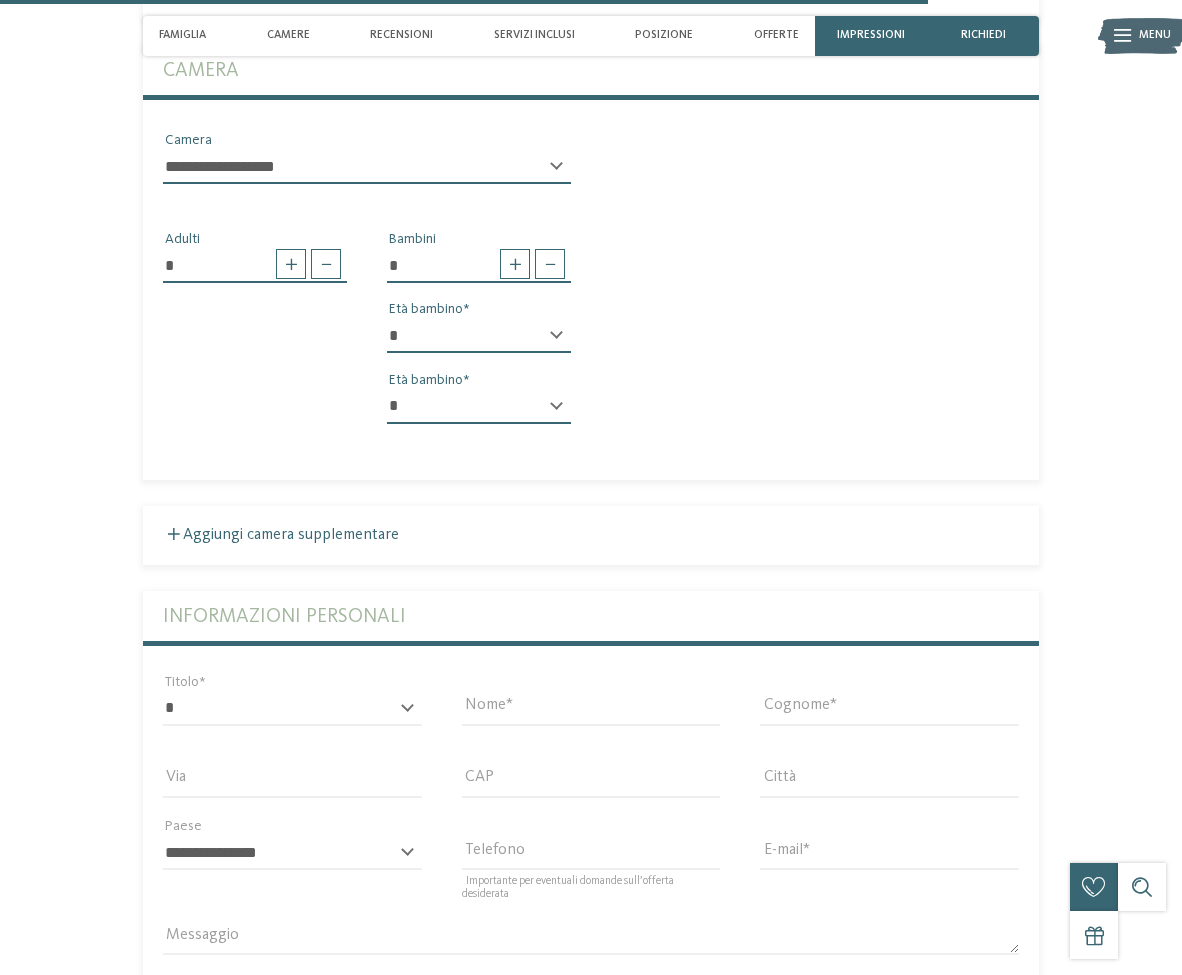 scroll, scrollTop: 4460, scrollLeft: 0, axis: vertical 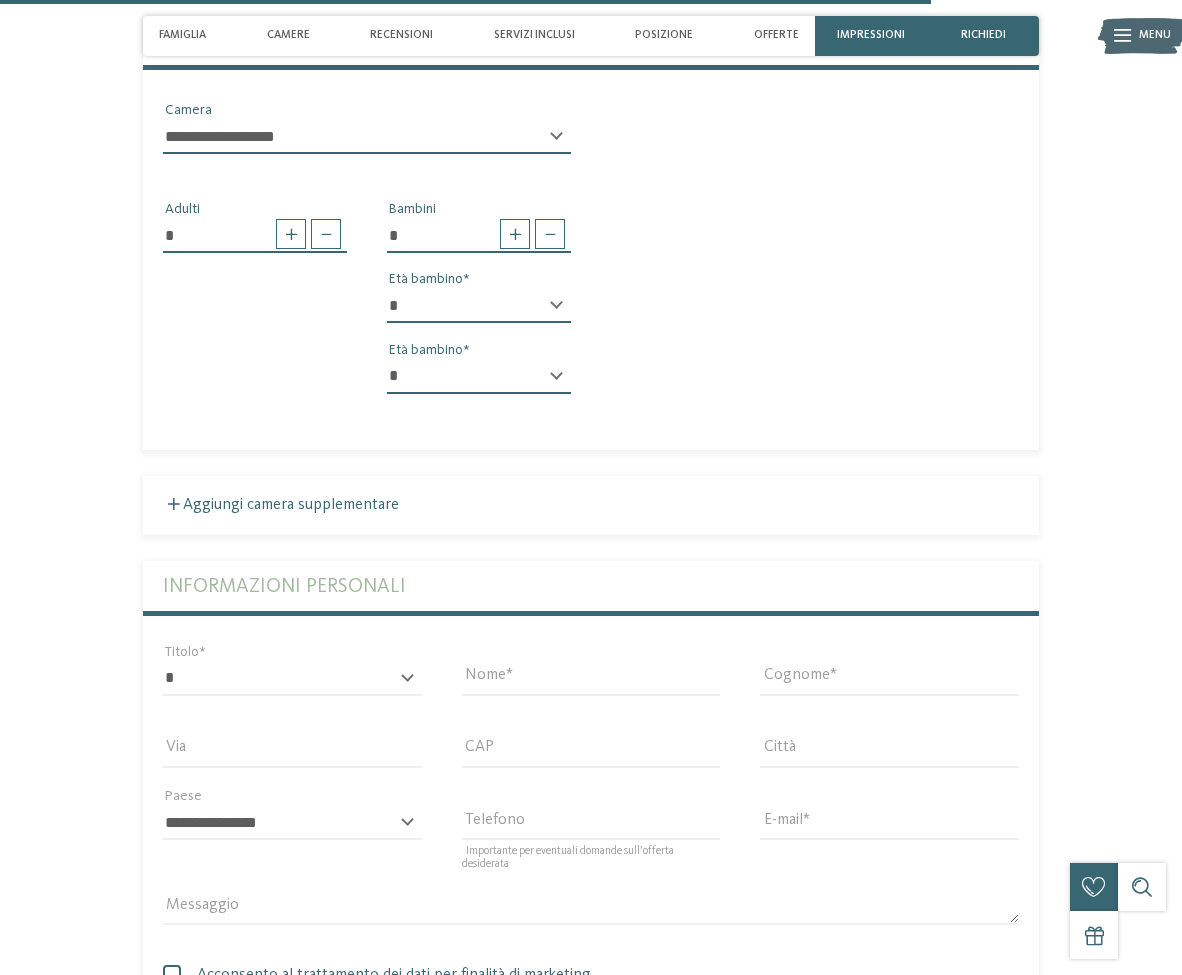 click on "* * * * * * * * * * * ** ** ** ** ** ** ** **" at bounding box center (479, 306) 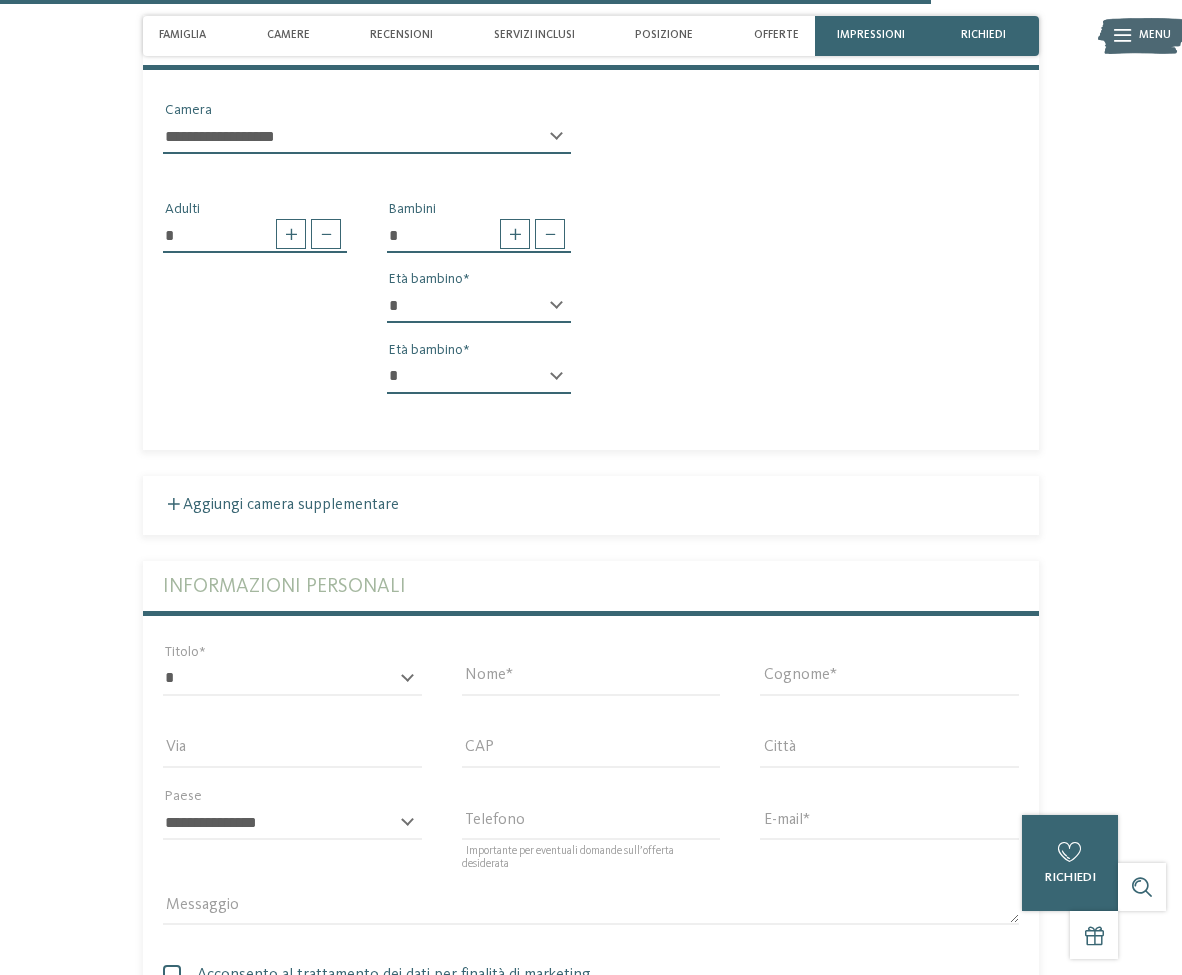 select on "**" 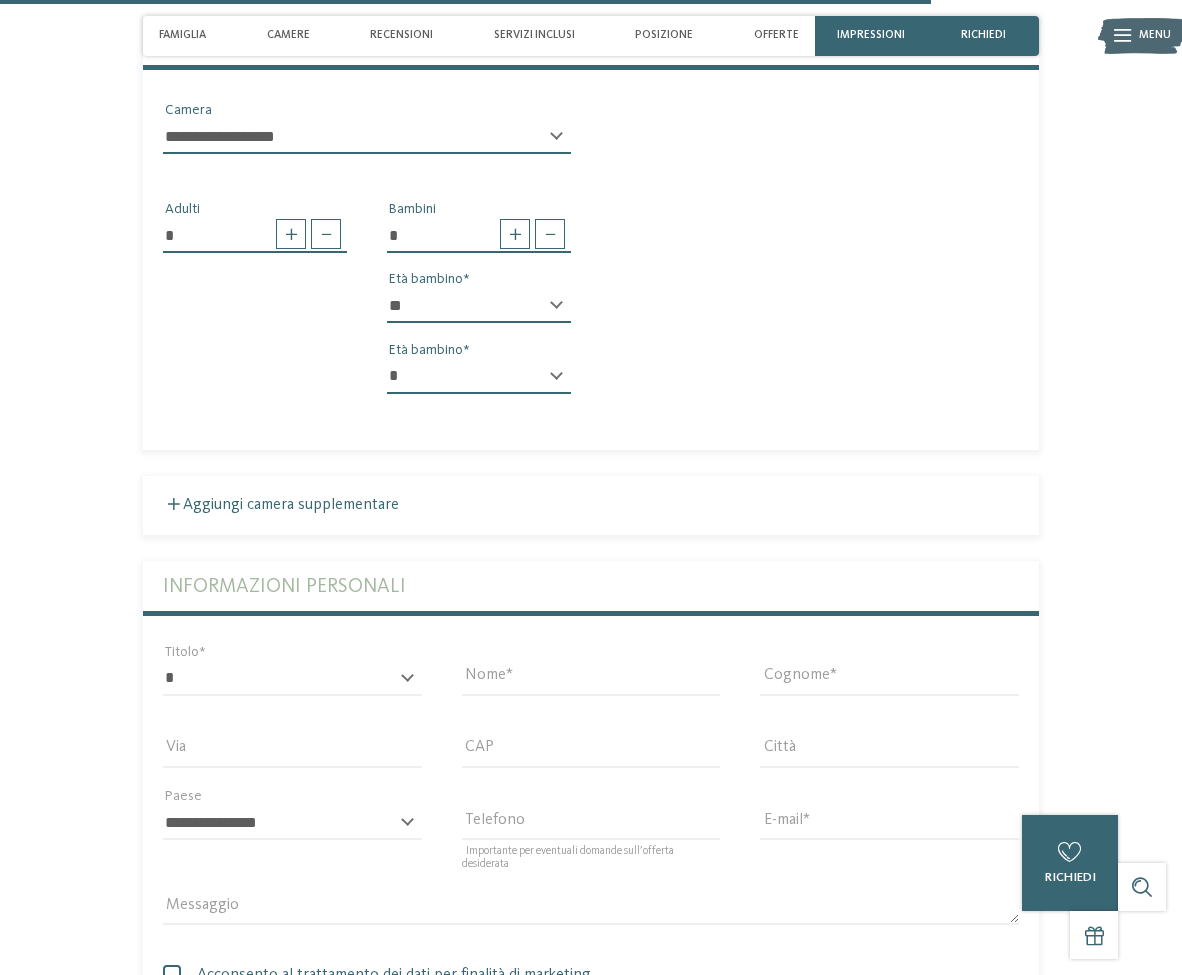 click on "* * * * * * * * * * * ** ** ** ** ** ** ** **" at bounding box center [479, 306] 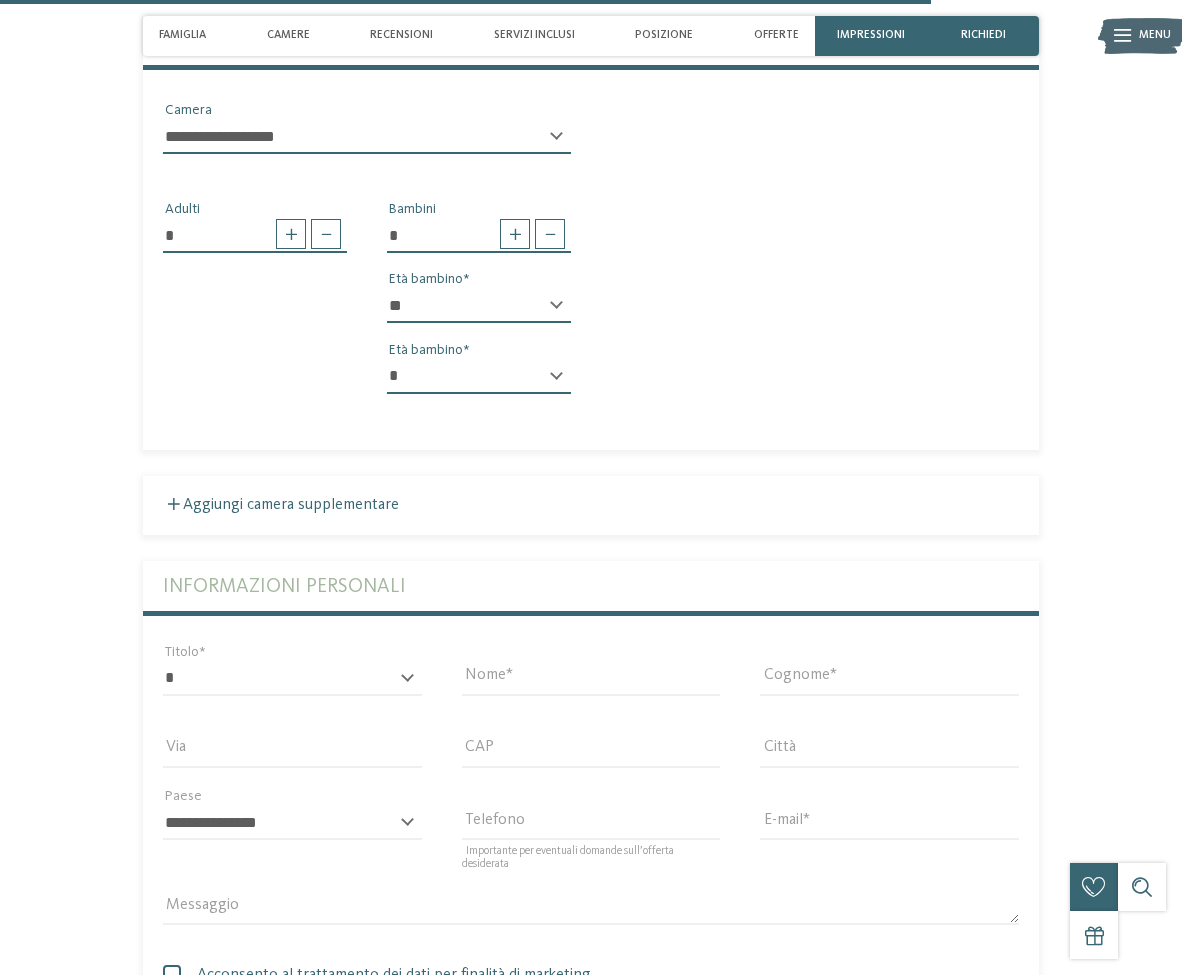 select on "**" 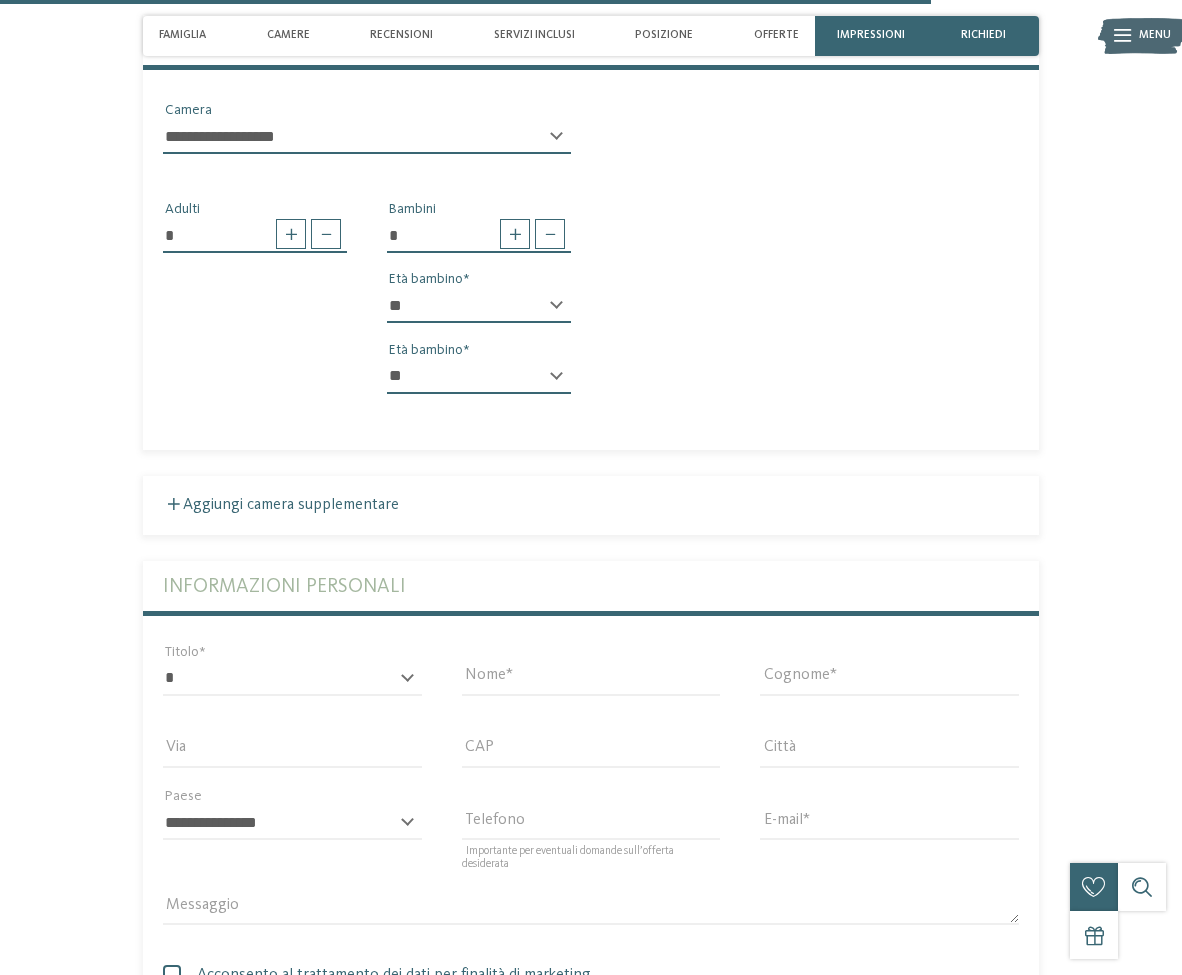 click on "* * * * * * * * * * * ** ** ** ** ** ** ** **" at bounding box center (479, 377) 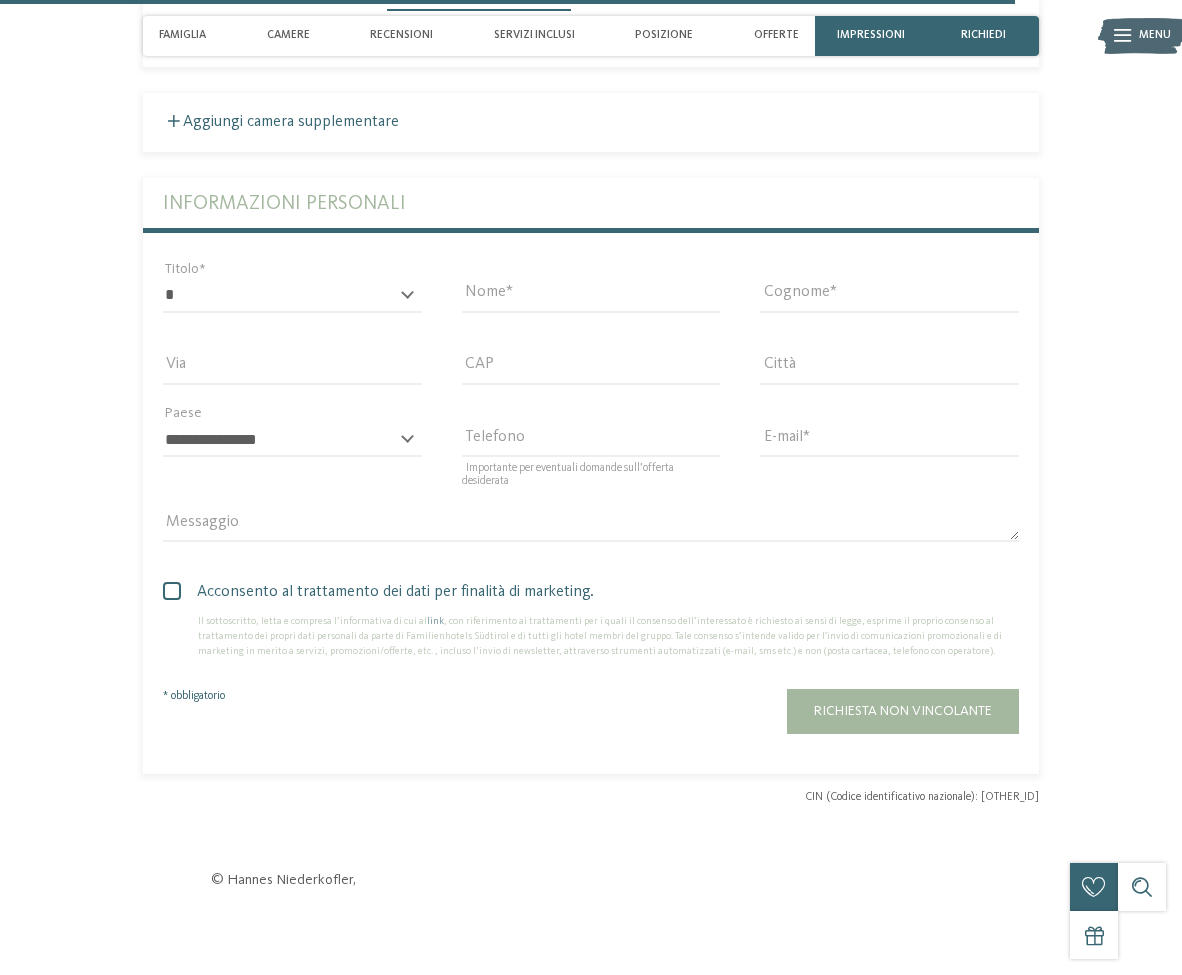 scroll, scrollTop: 4860, scrollLeft: 0, axis: vertical 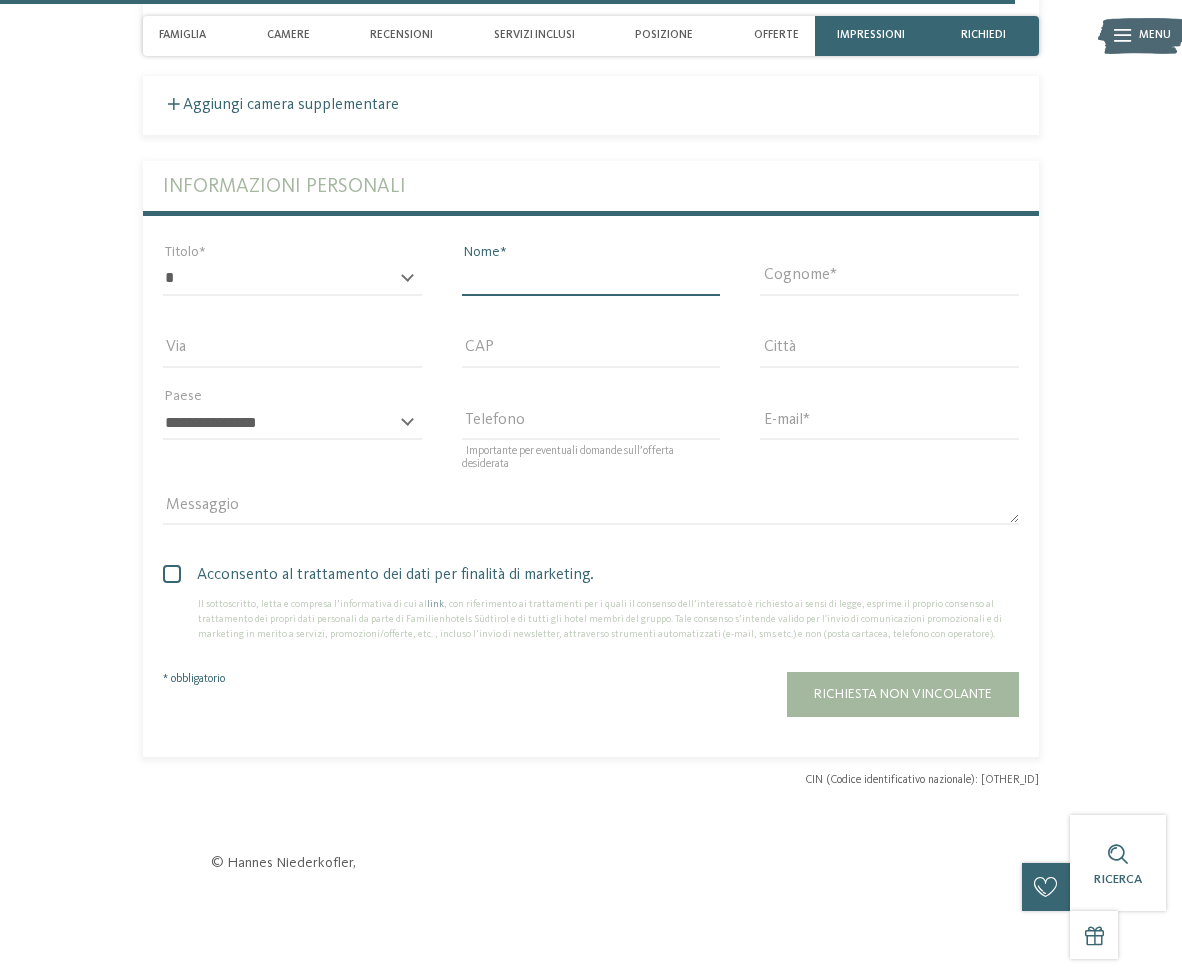 click on "Nome" at bounding box center (591, 279) 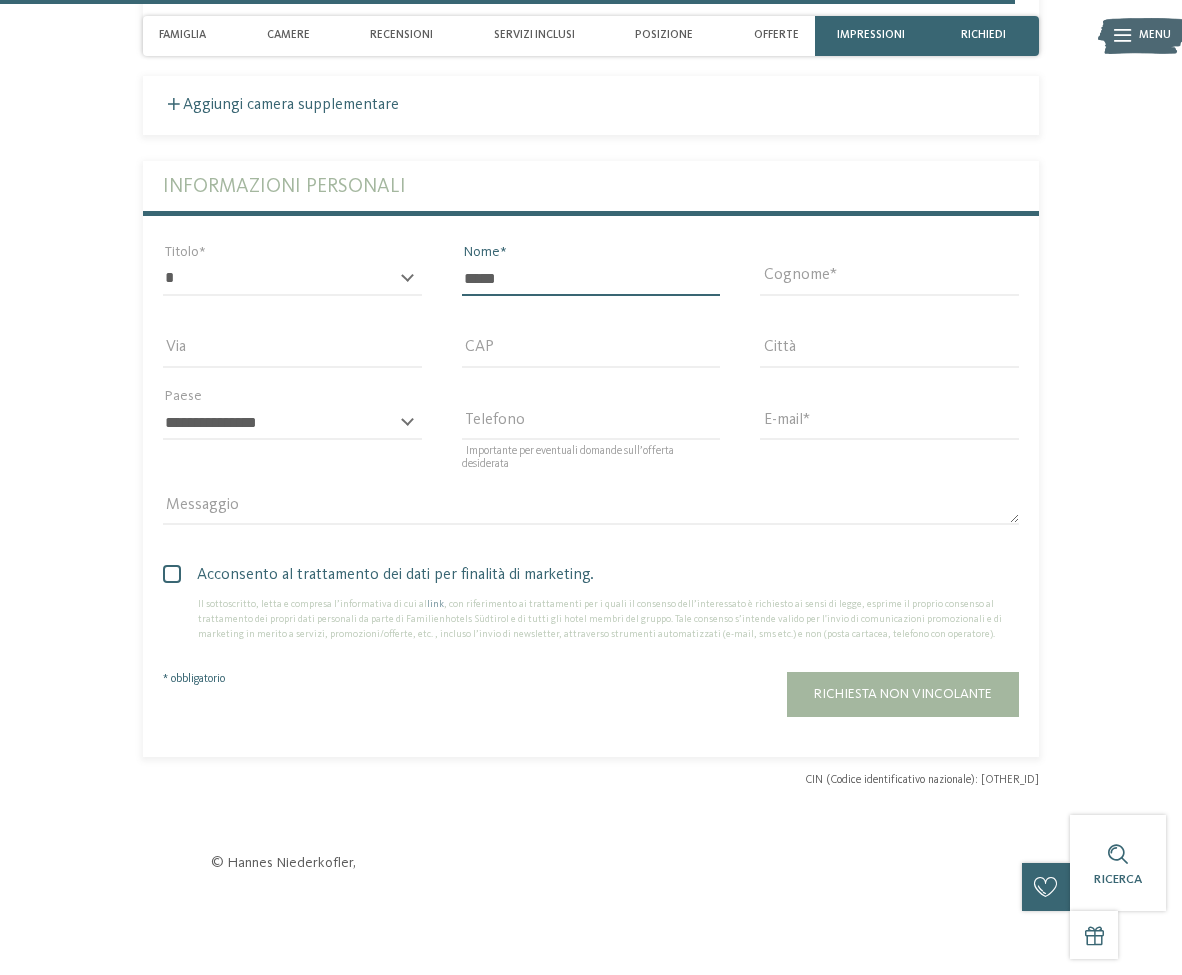 type on "********" 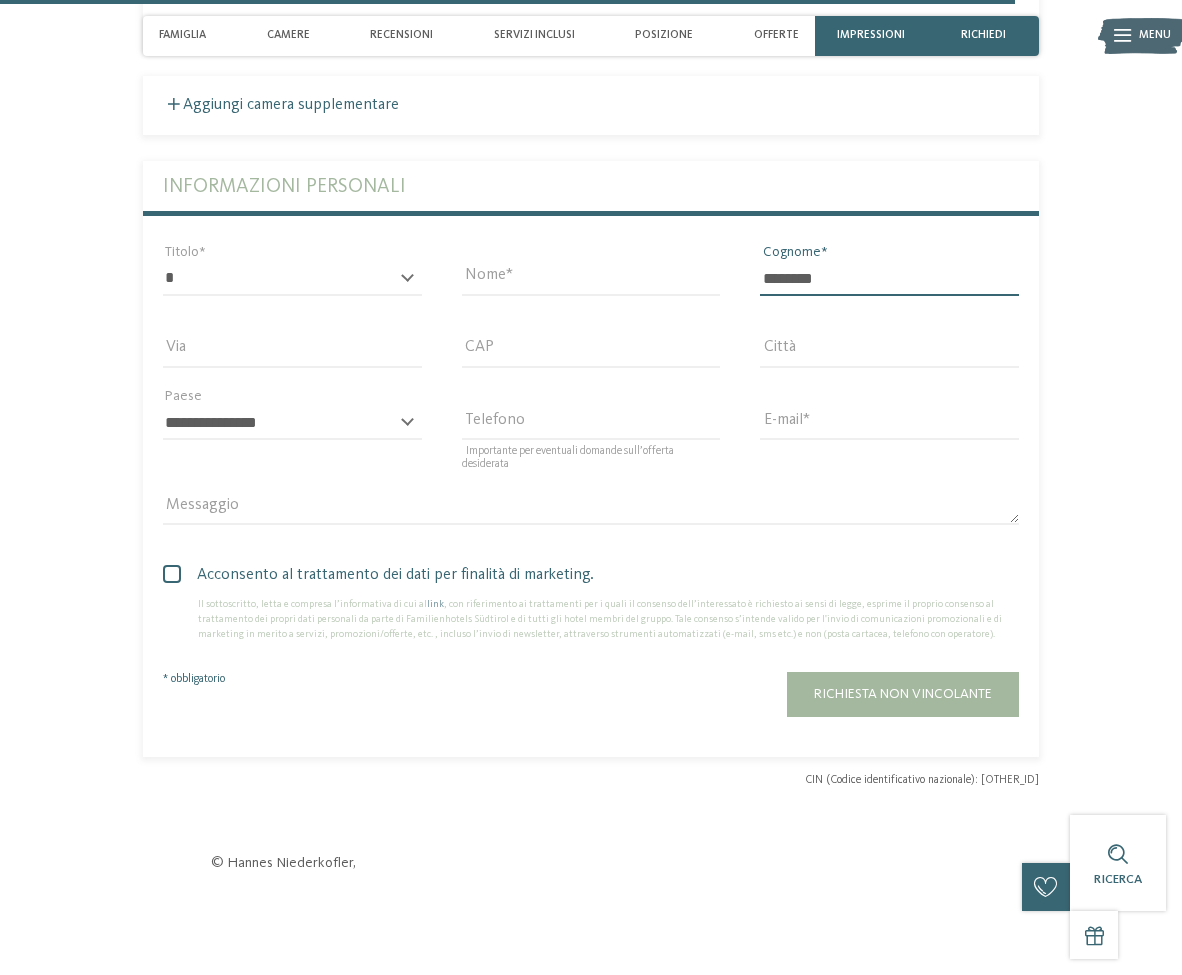 type on "**********" 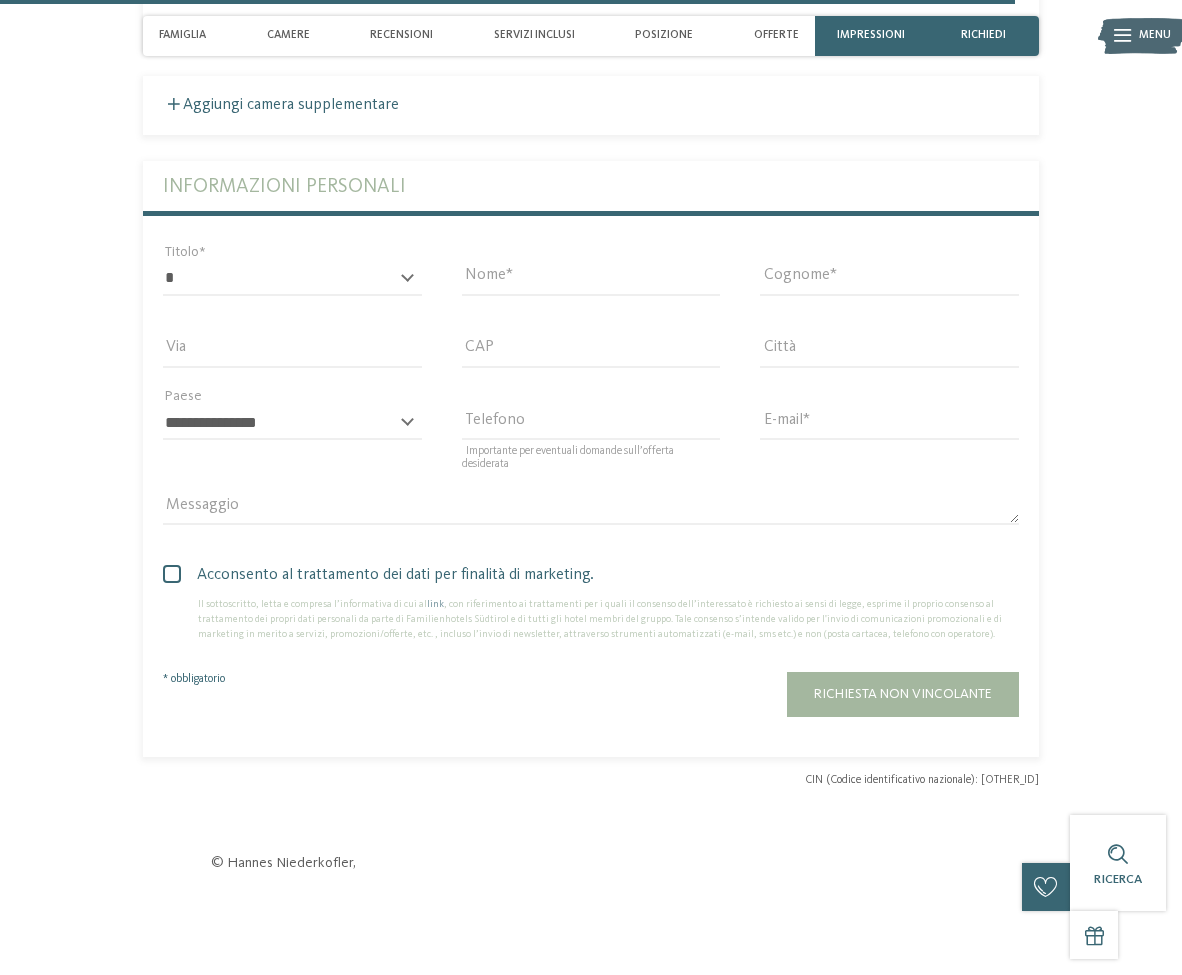 type on "*****" 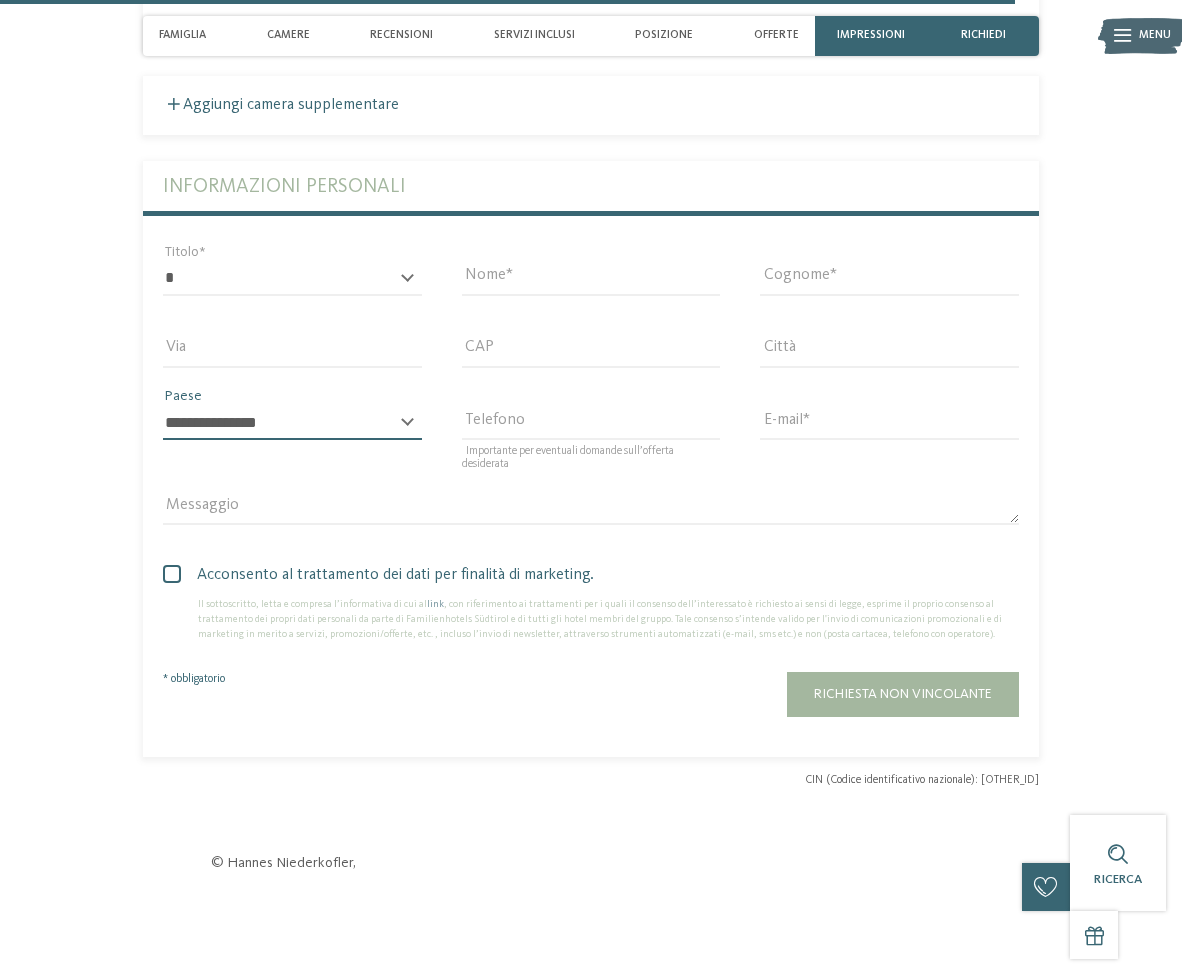 select on "**" 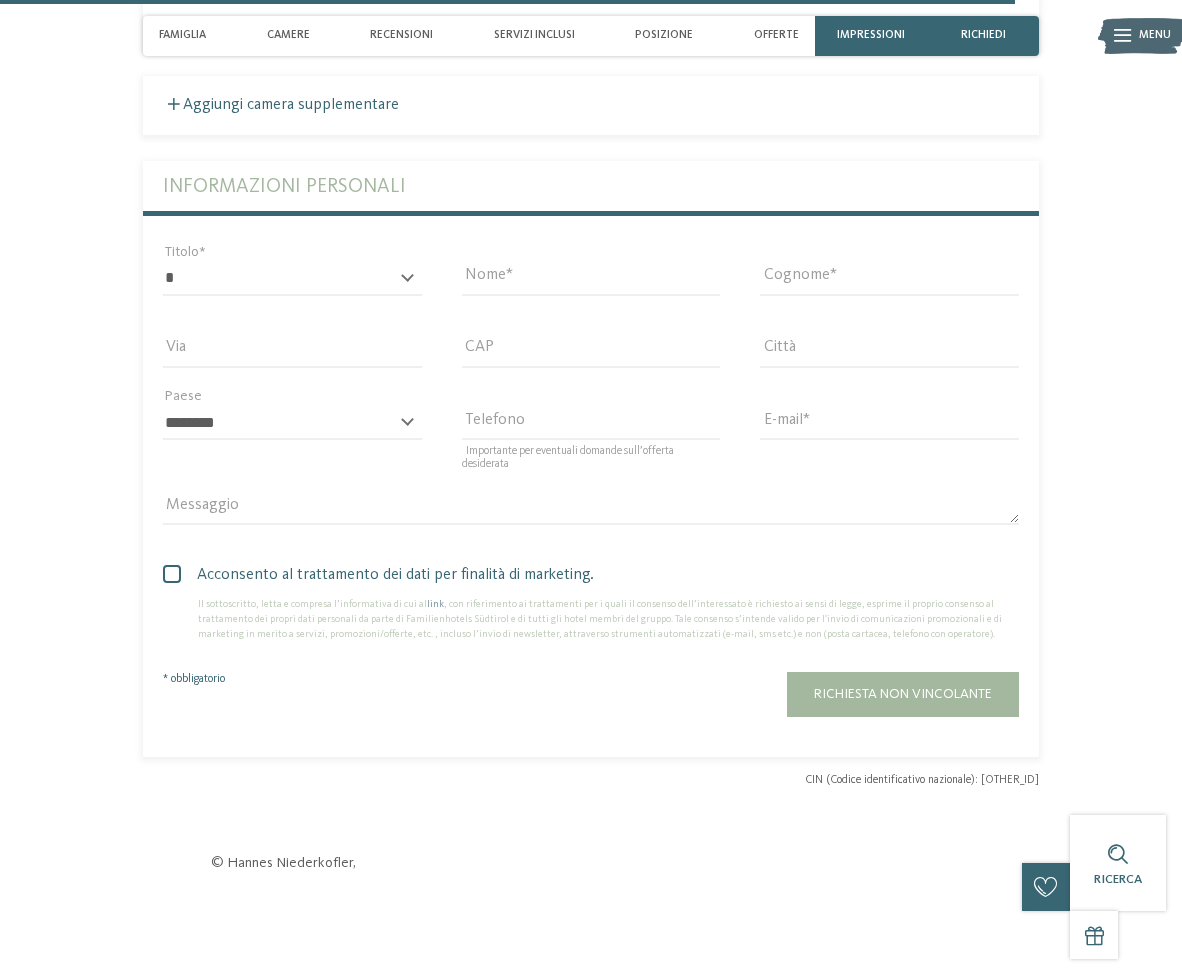 type on "**********" 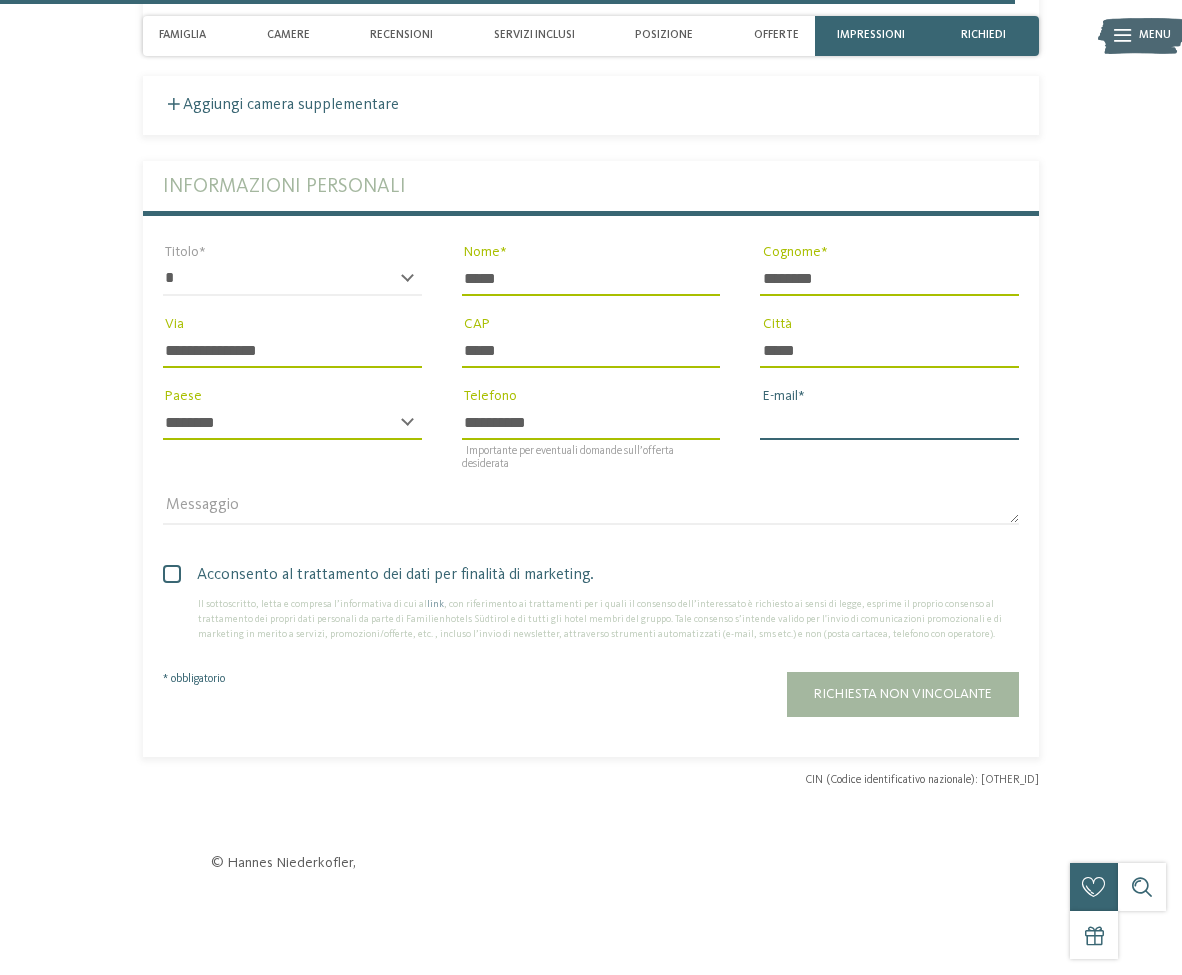 click on "E-mail" at bounding box center (889, 423) 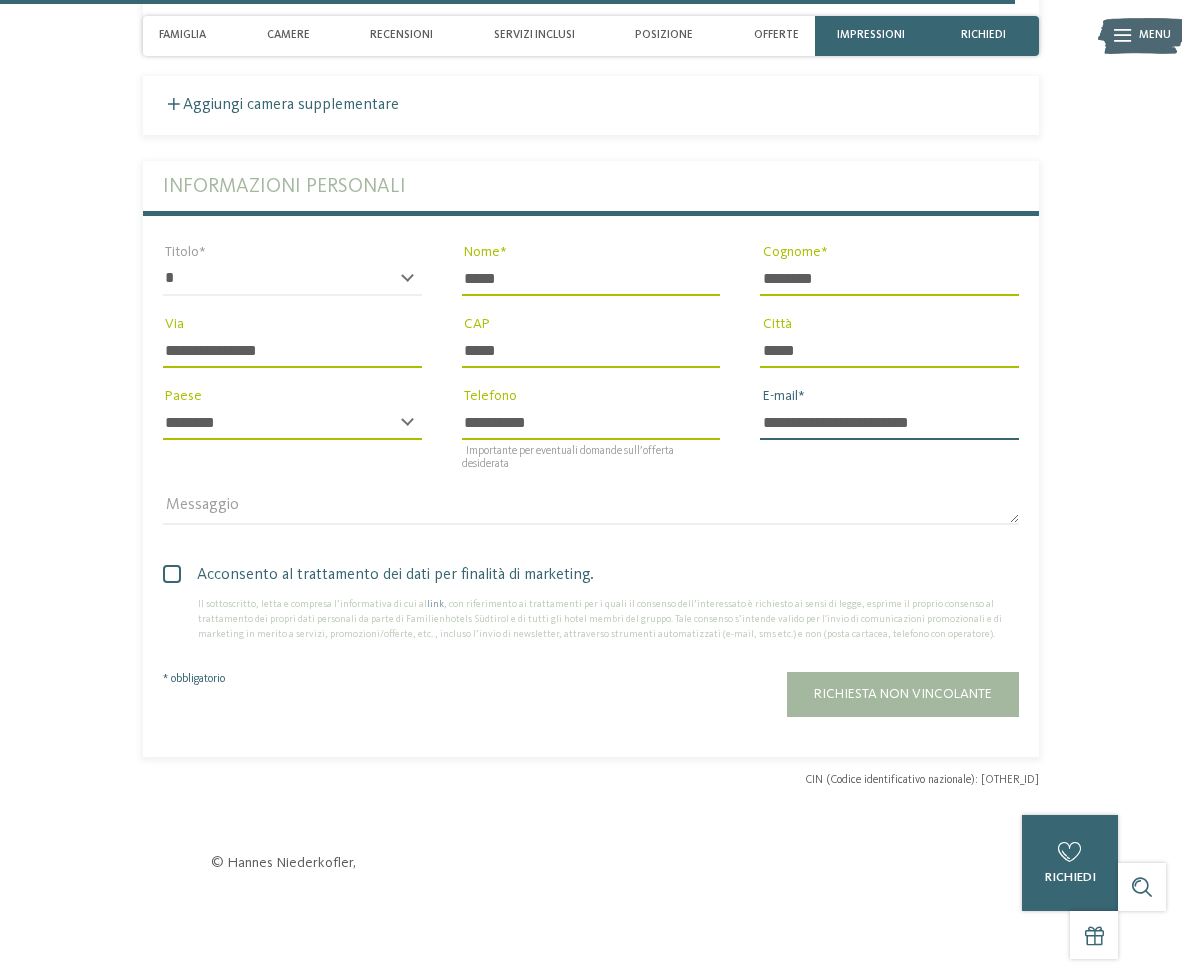 type on "**********" 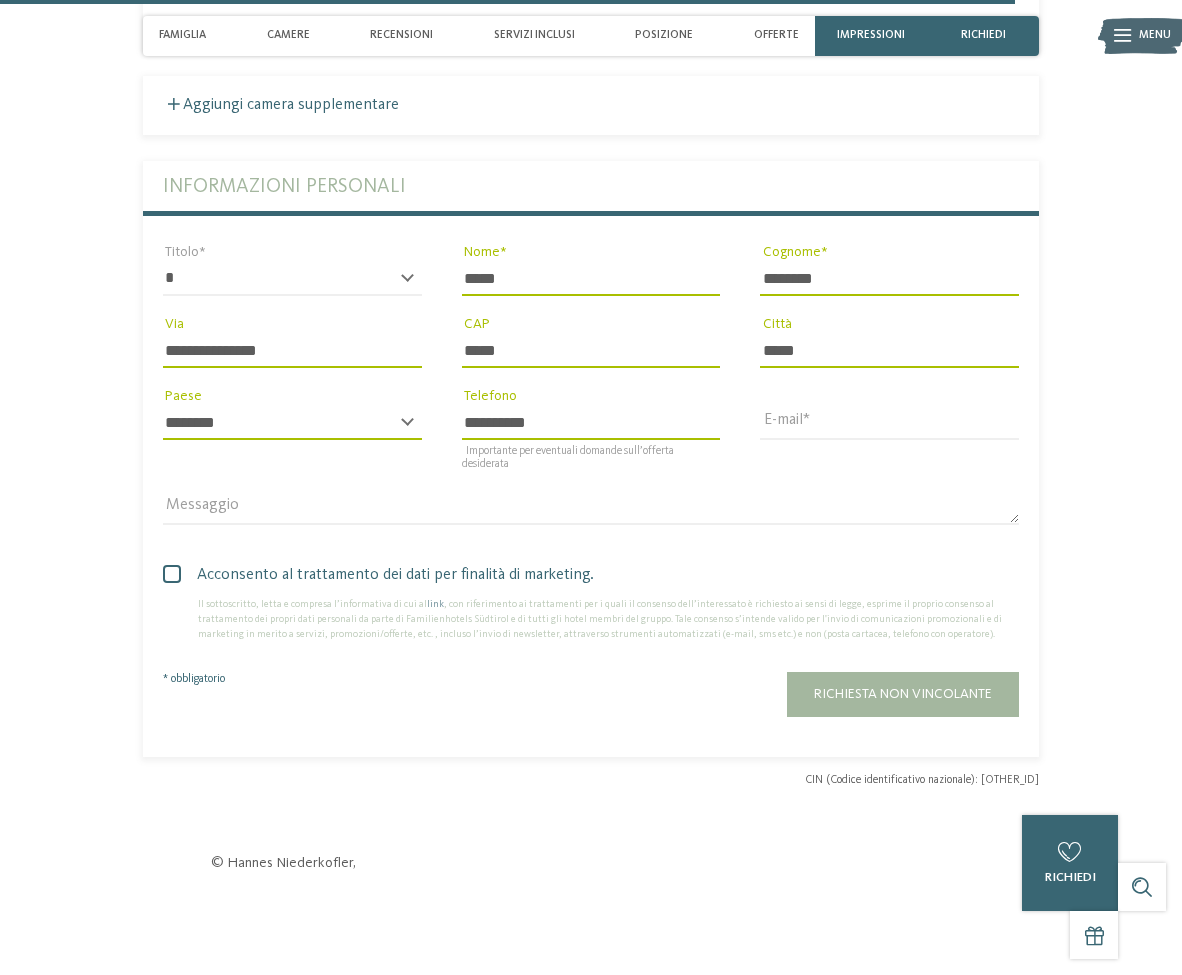 click at bounding box center [172, 574] 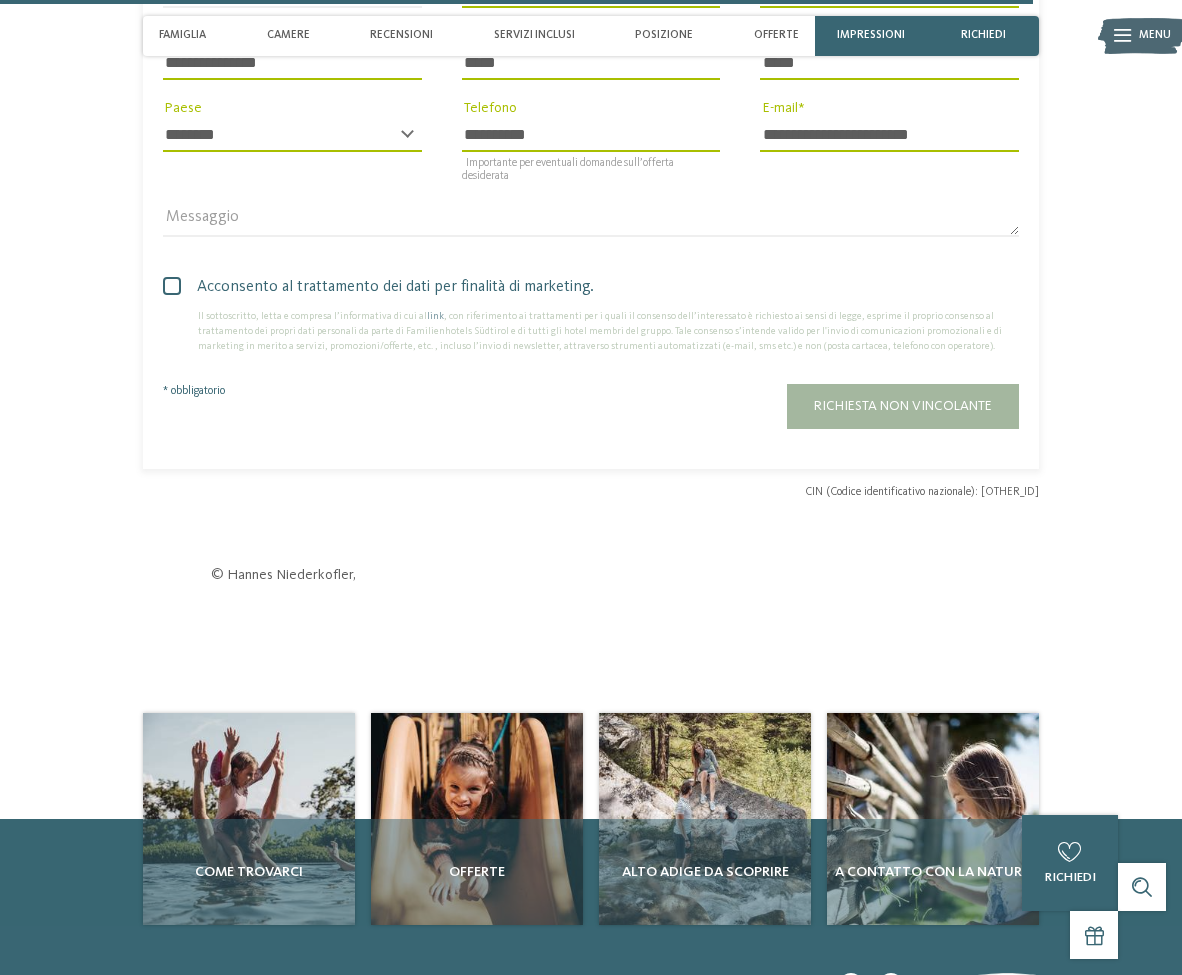 scroll, scrollTop: 5160, scrollLeft: 0, axis: vertical 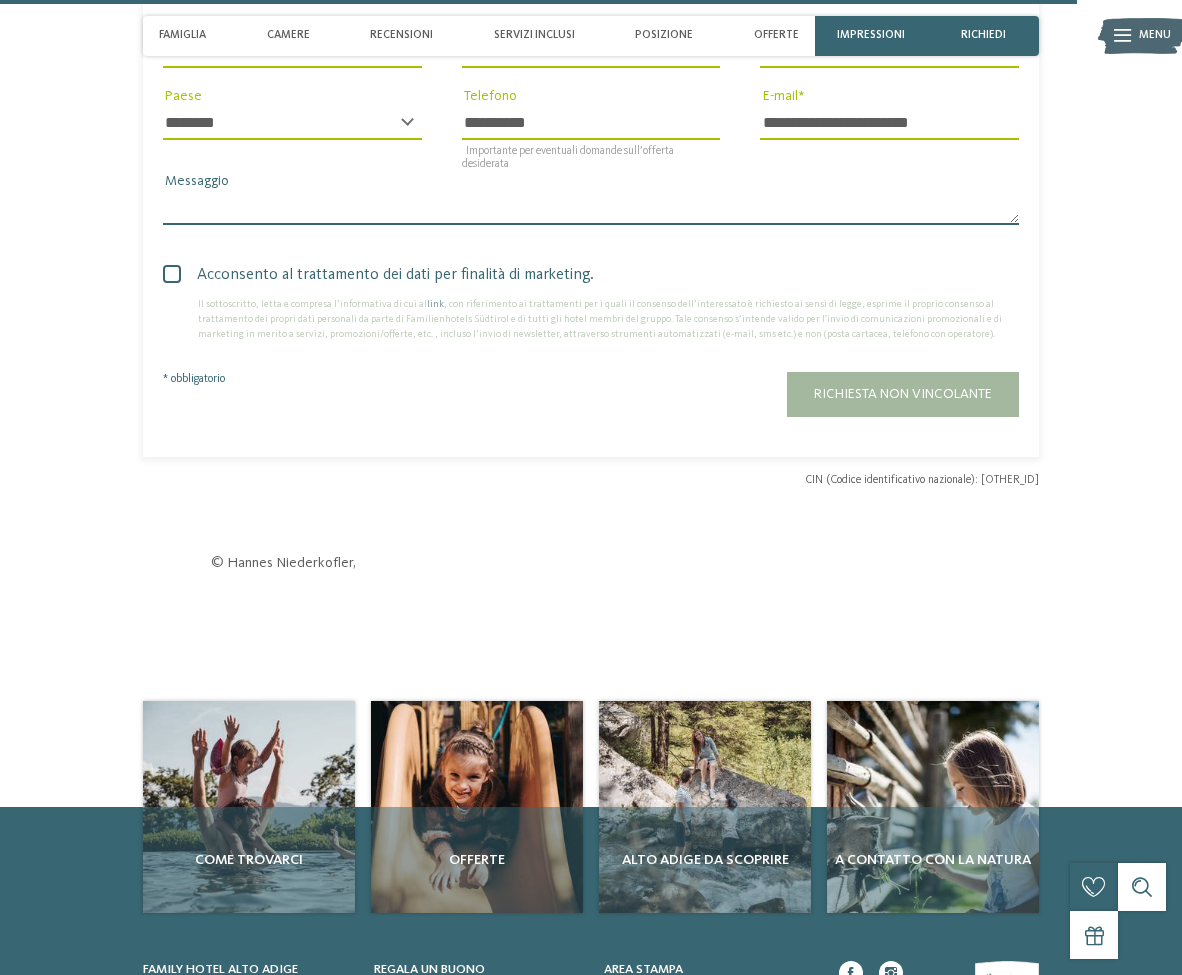 click on "Messaggio" at bounding box center [591, 208] 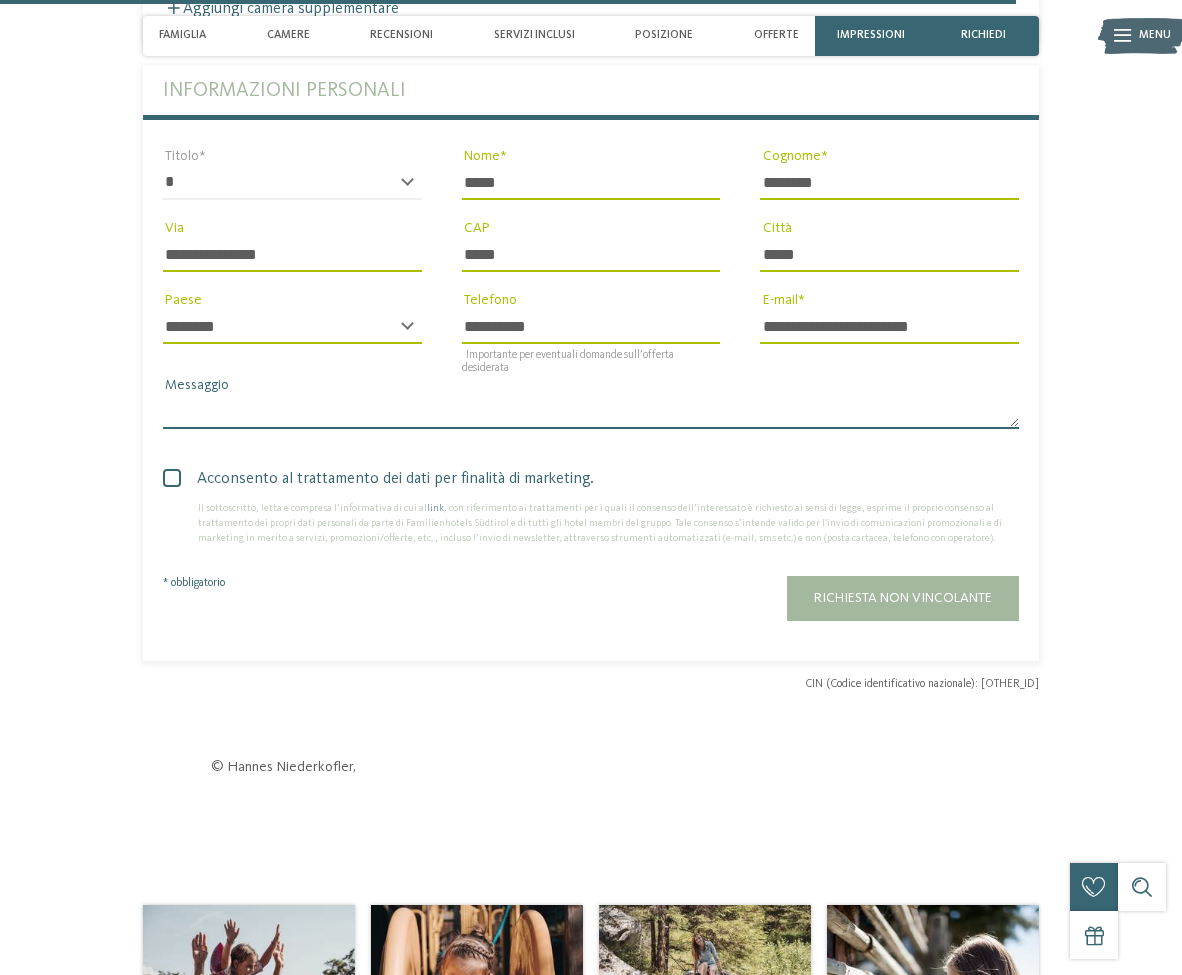 scroll, scrollTop: 4860, scrollLeft: 0, axis: vertical 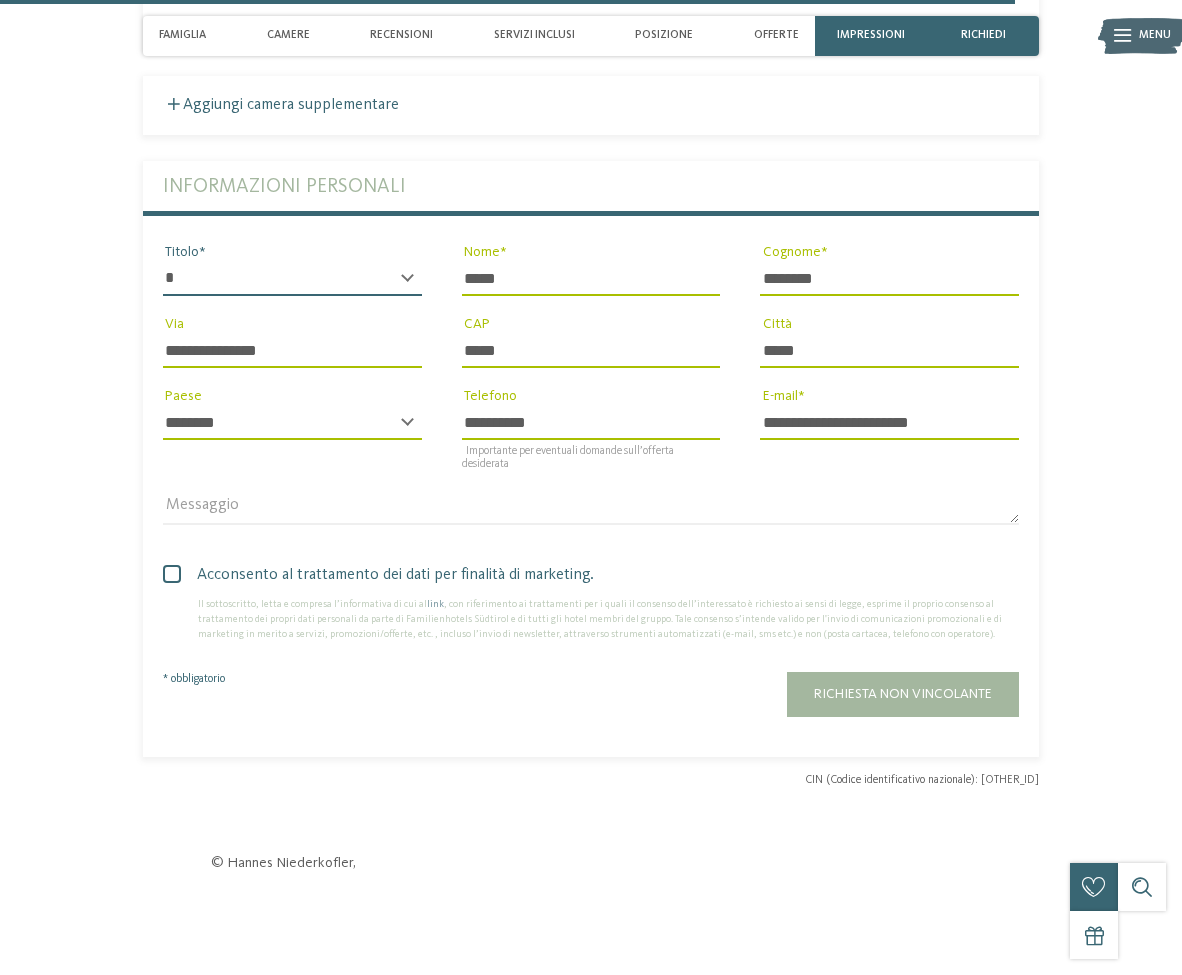 click on "* ****** ******* ******** ******" at bounding box center [292, 279] 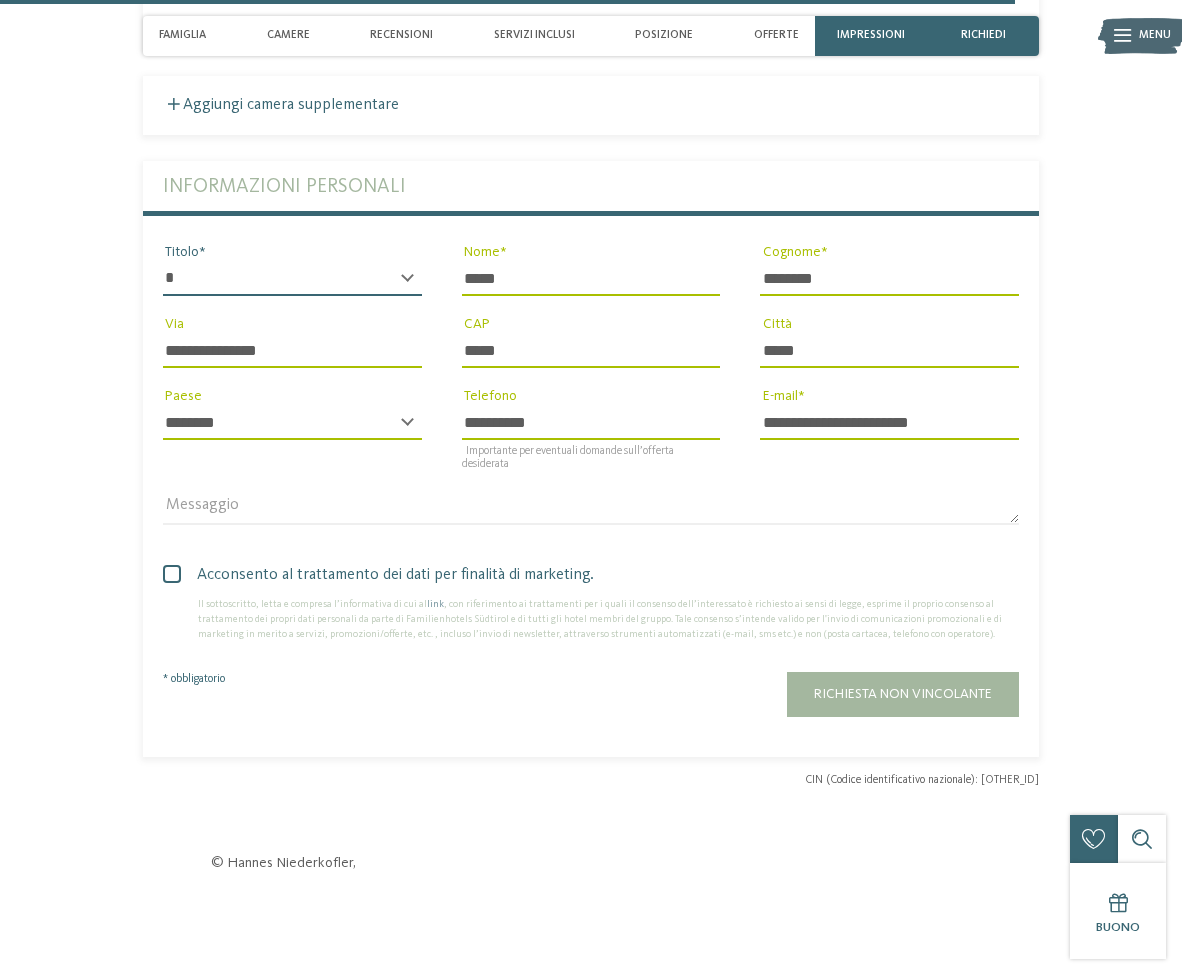 select on "*" 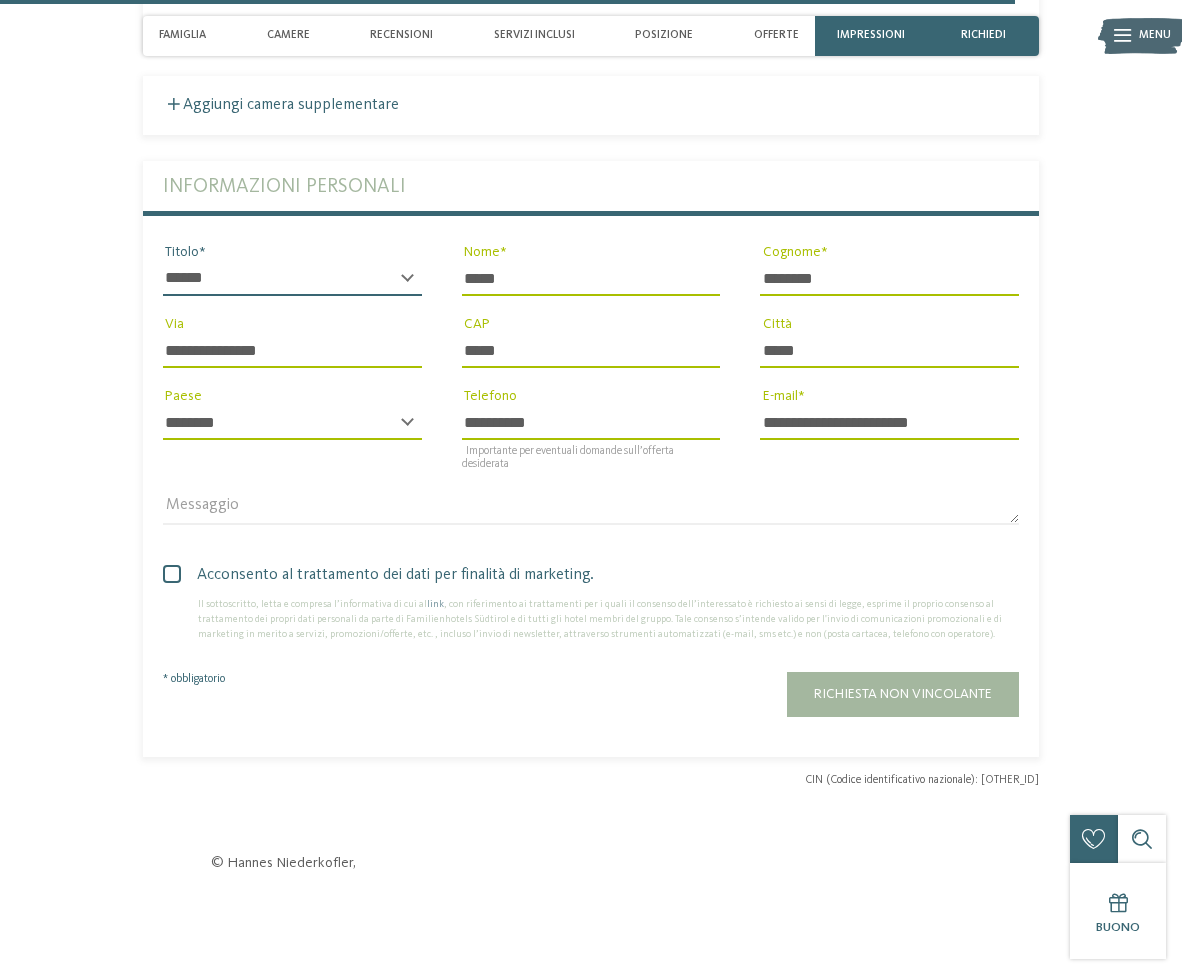 click on "* ****** ******* ******** ******" at bounding box center (292, 279) 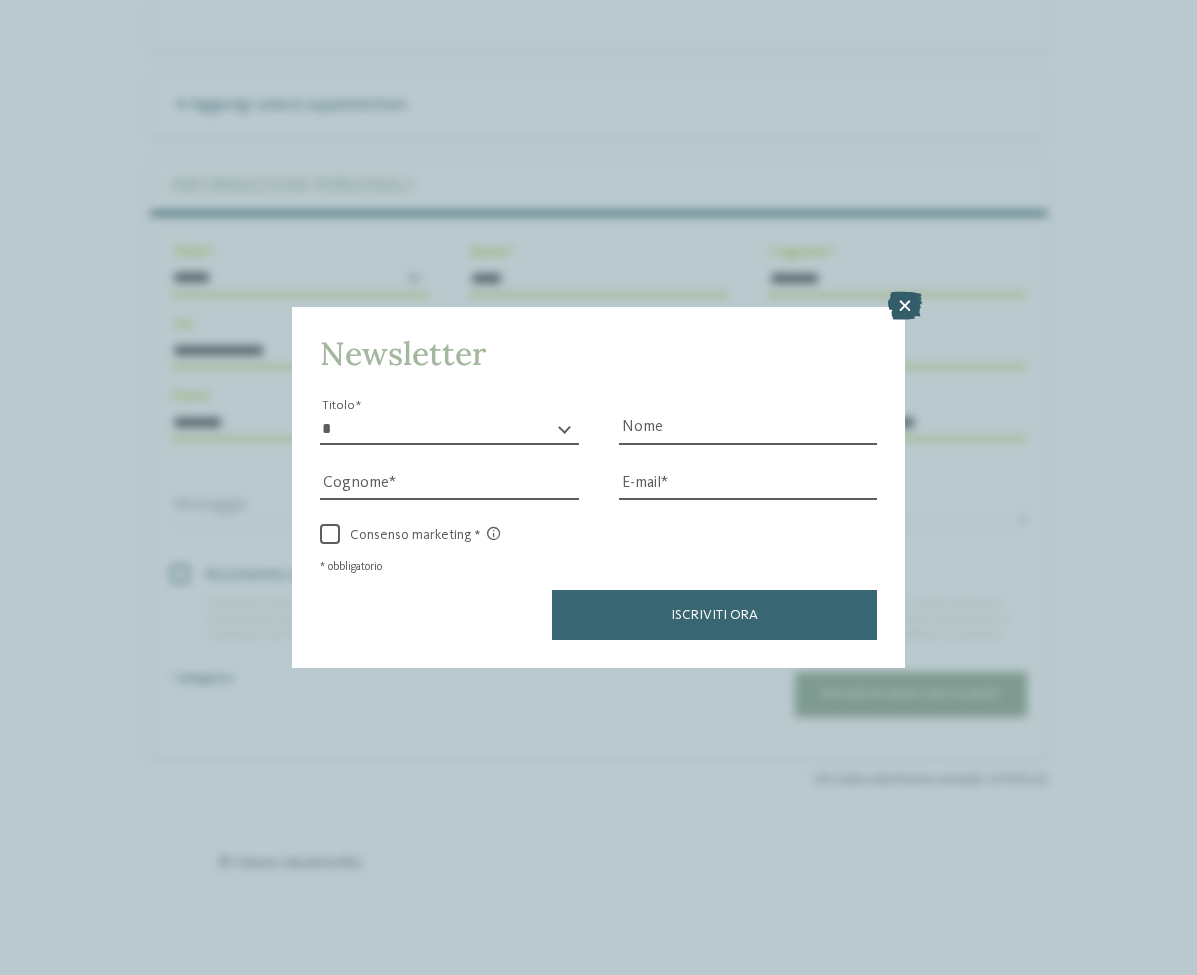 click at bounding box center [905, 306] 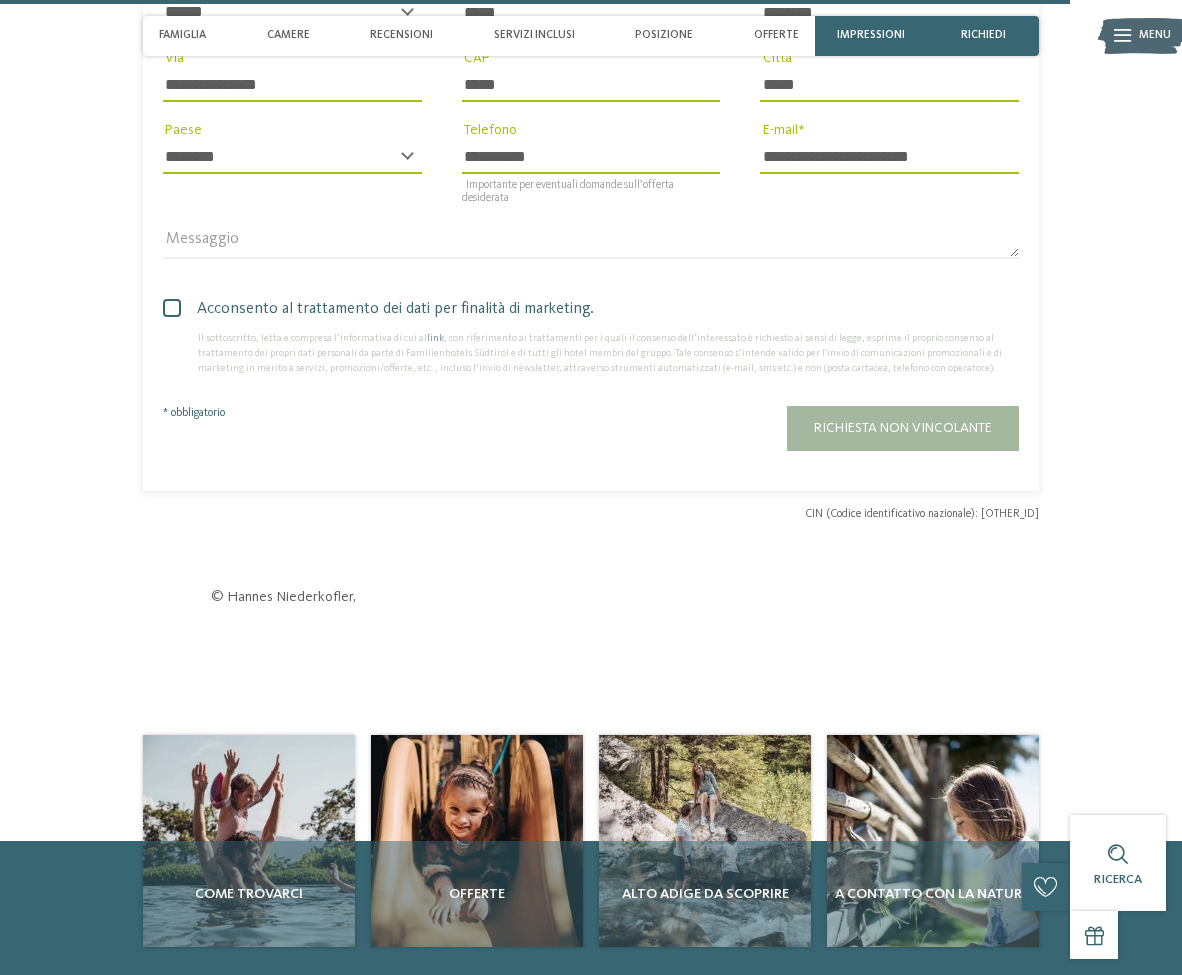 scroll, scrollTop: 5160, scrollLeft: 0, axis: vertical 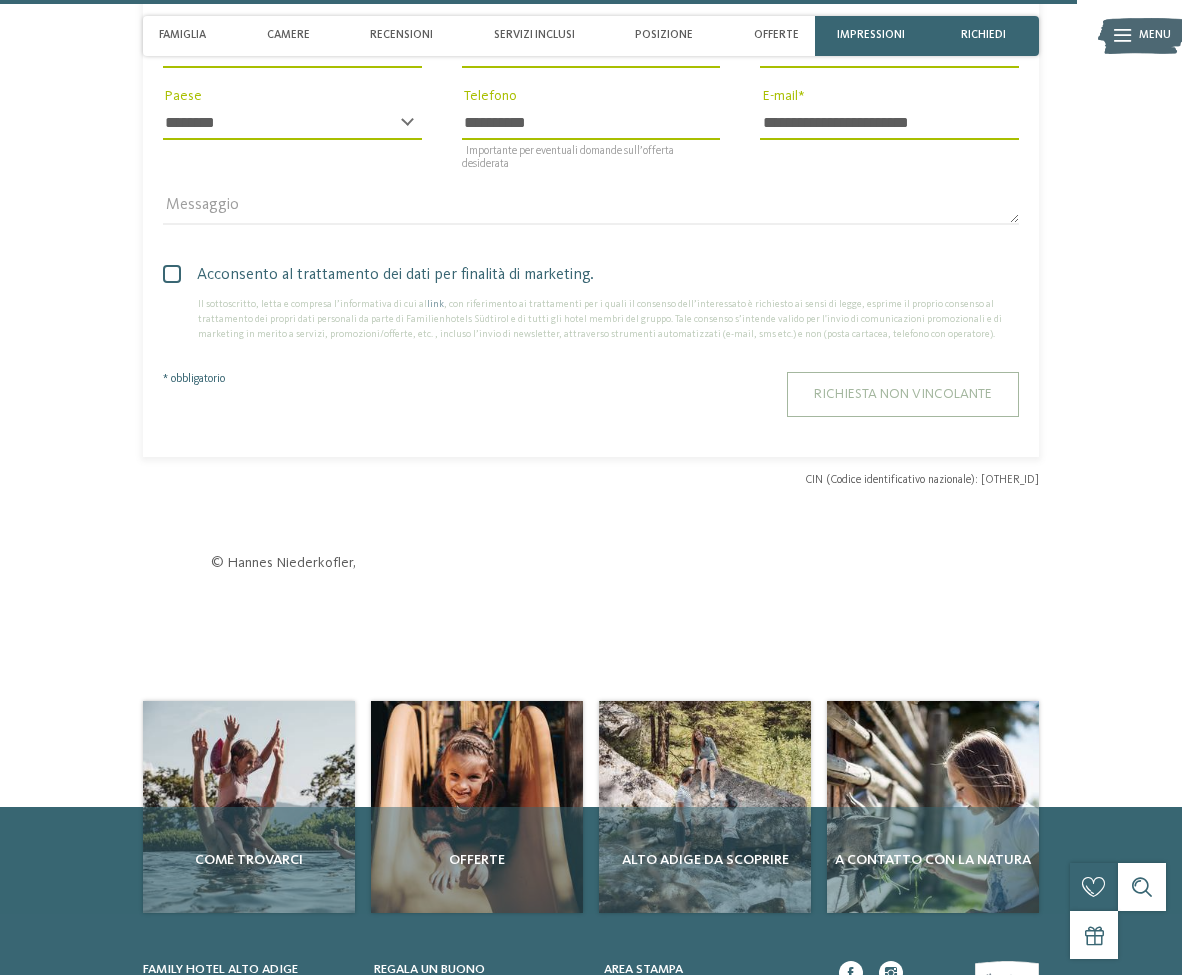 click on "Richiesta non vincolante" at bounding box center [903, 394] 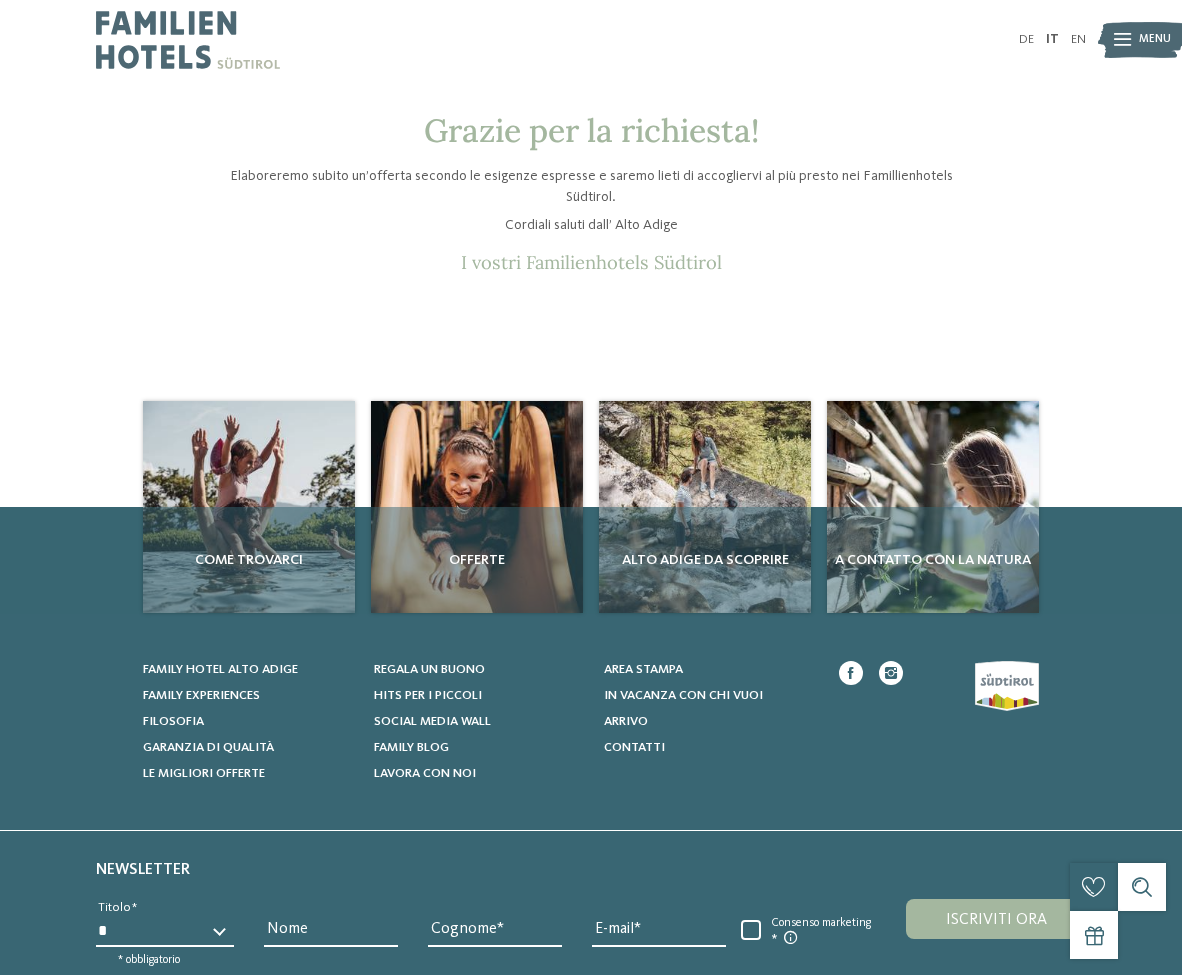 scroll, scrollTop: 0, scrollLeft: 0, axis: both 